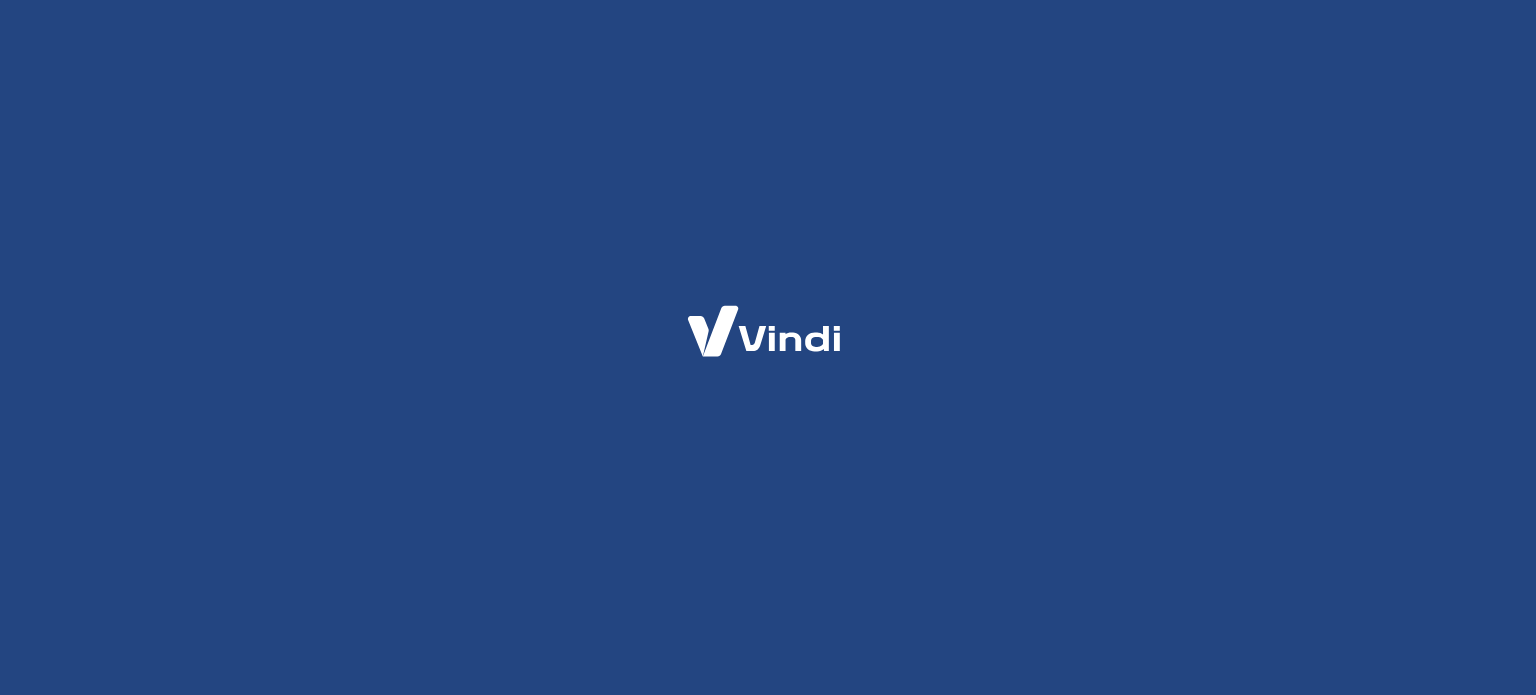 scroll, scrollTop: 0, scrollLeft: 0, axis: both 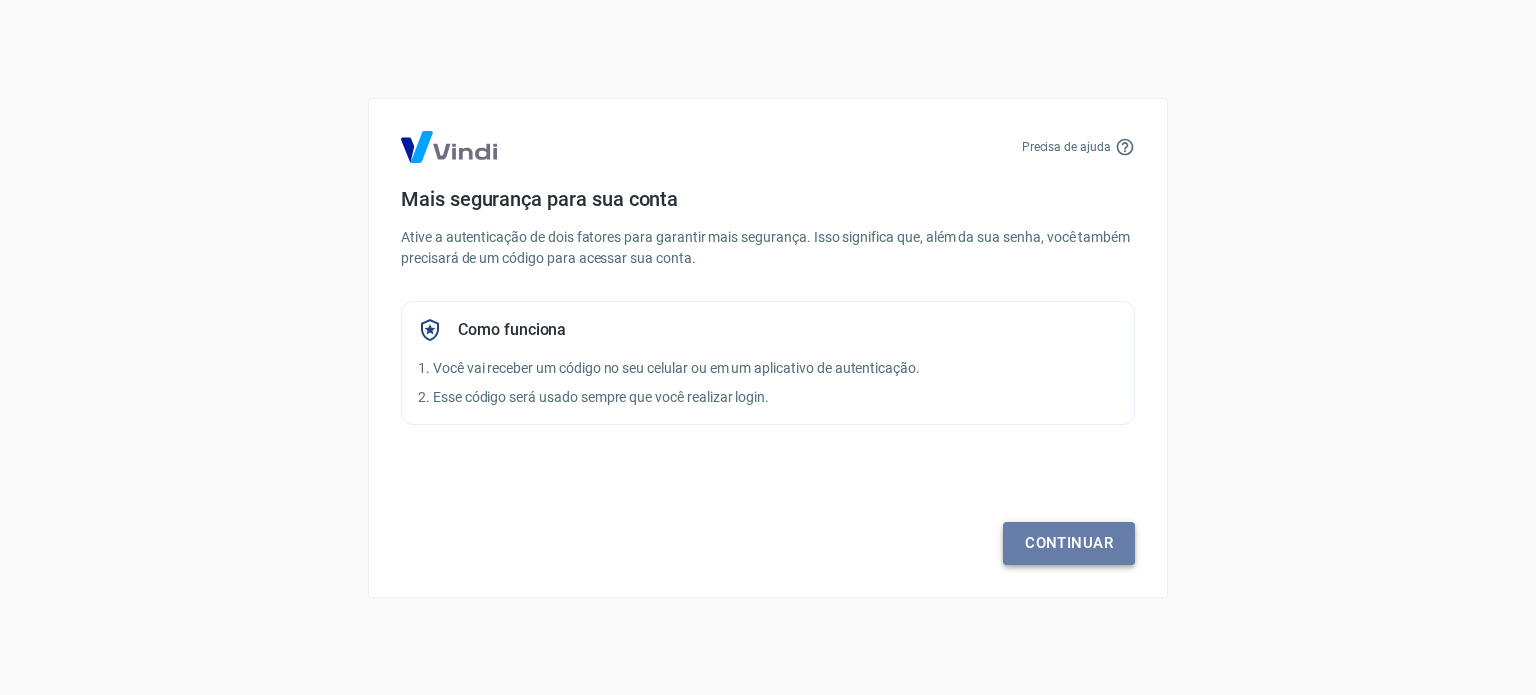 click on "Continuar" at bounding box center (1069, 543) 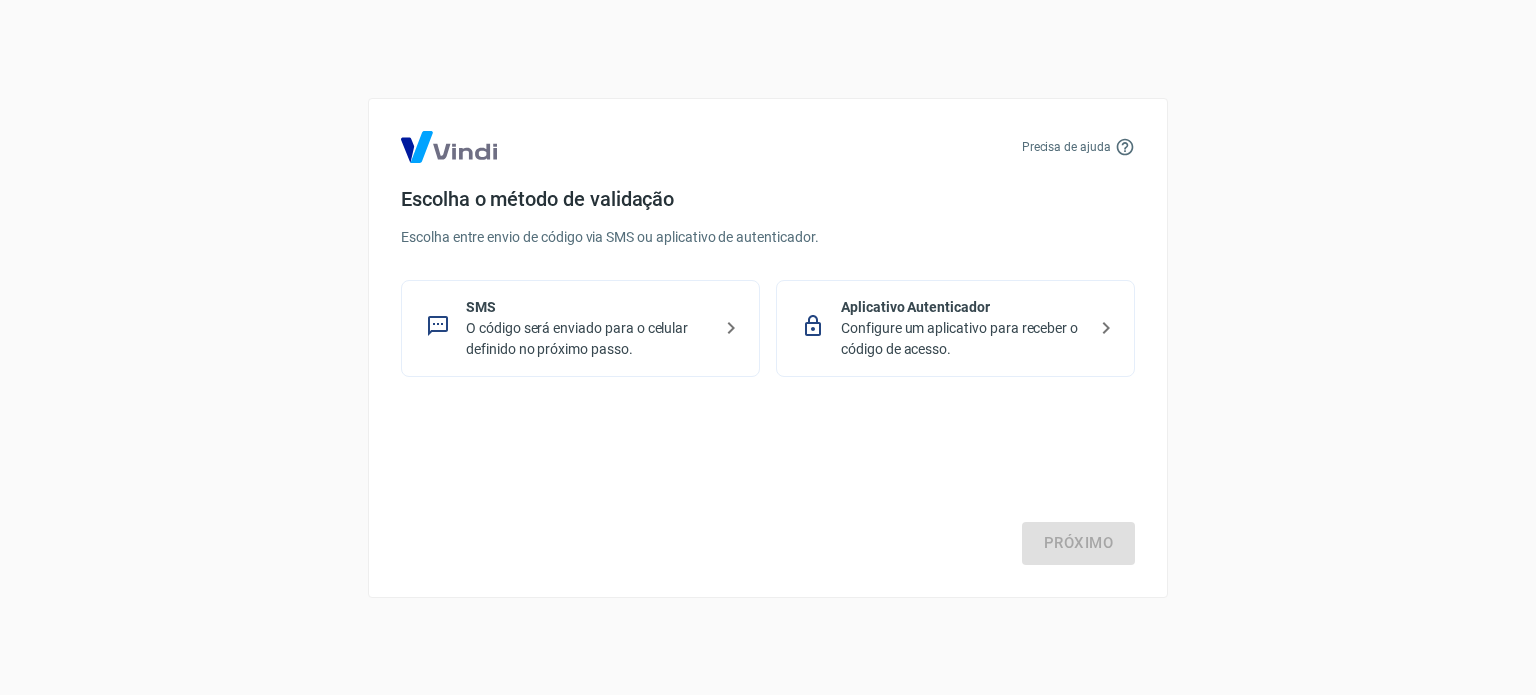 click on "SMS" at bounding box center (588, 307) 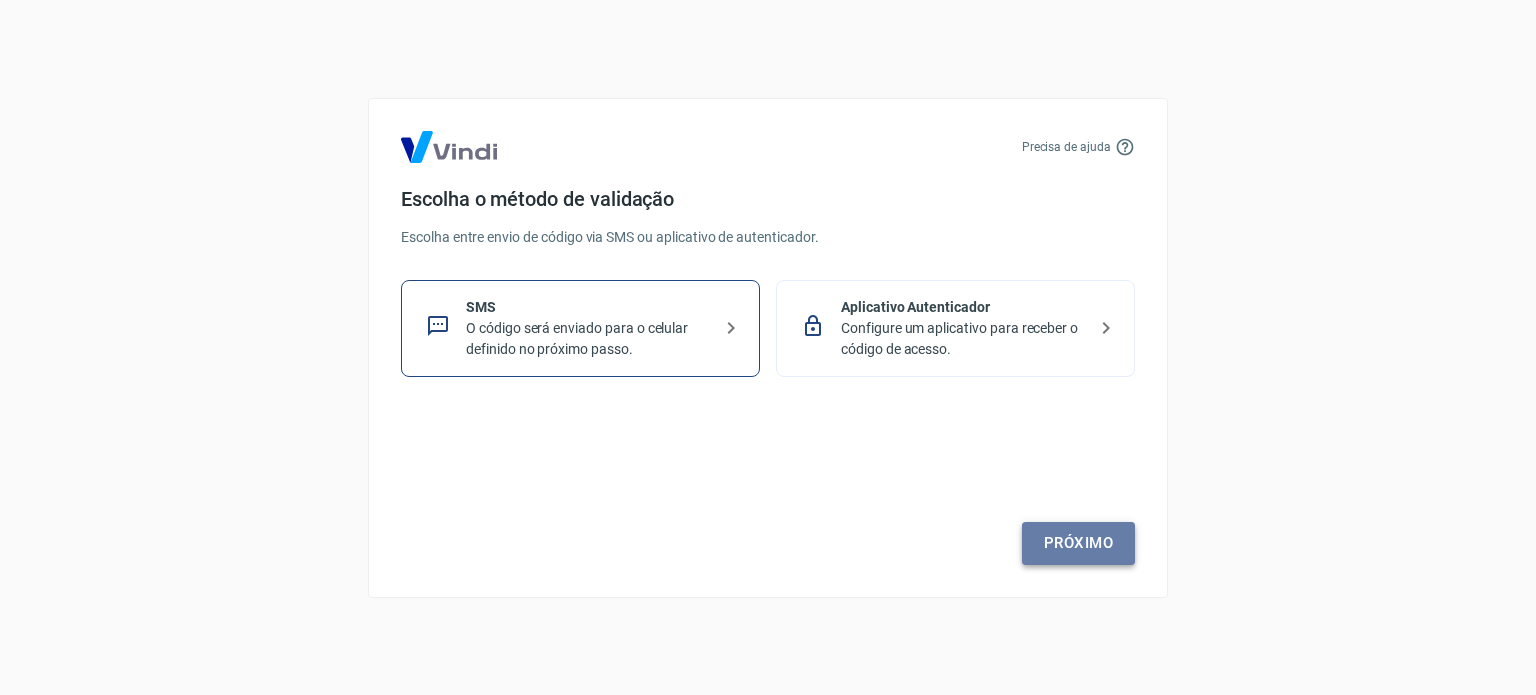 click on "Próximo" at bounding box center [1078, 543] 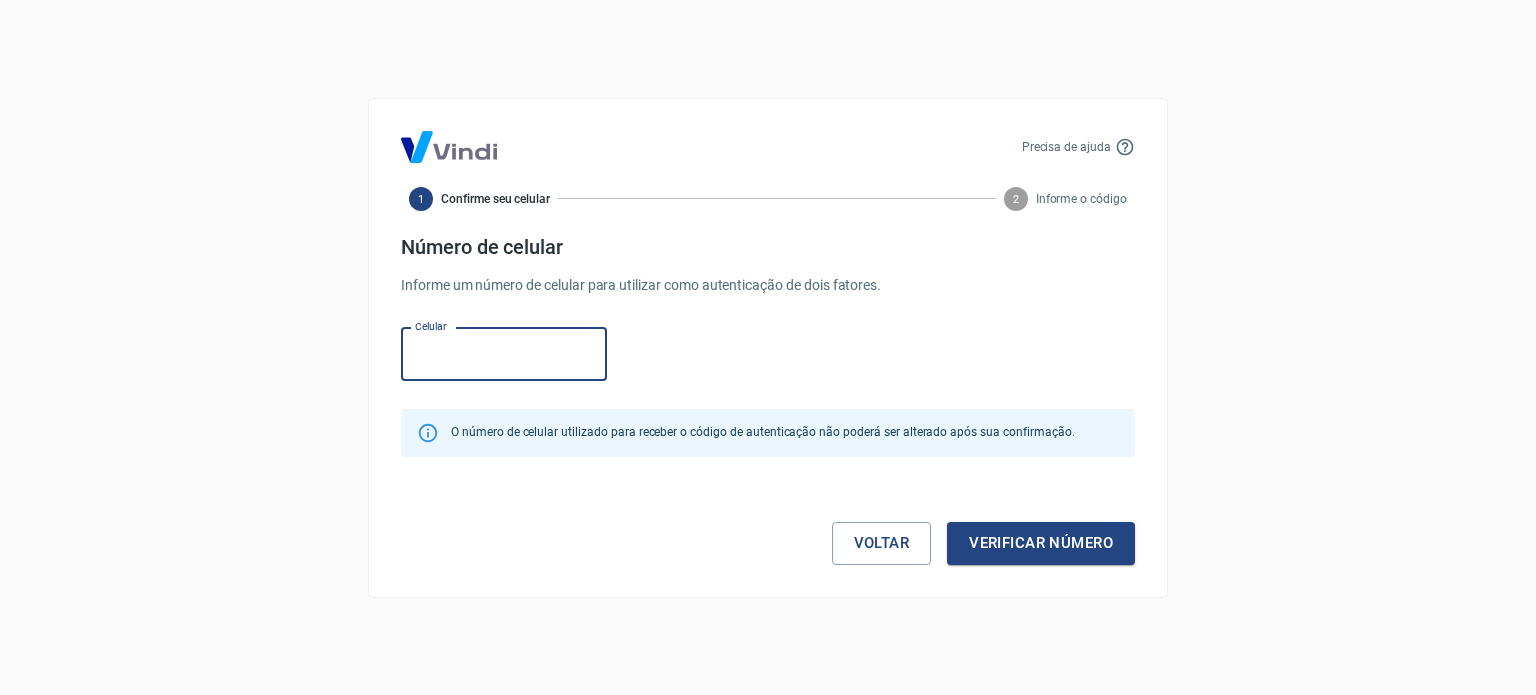 click on "Celular" at bounding box center (504, 354) 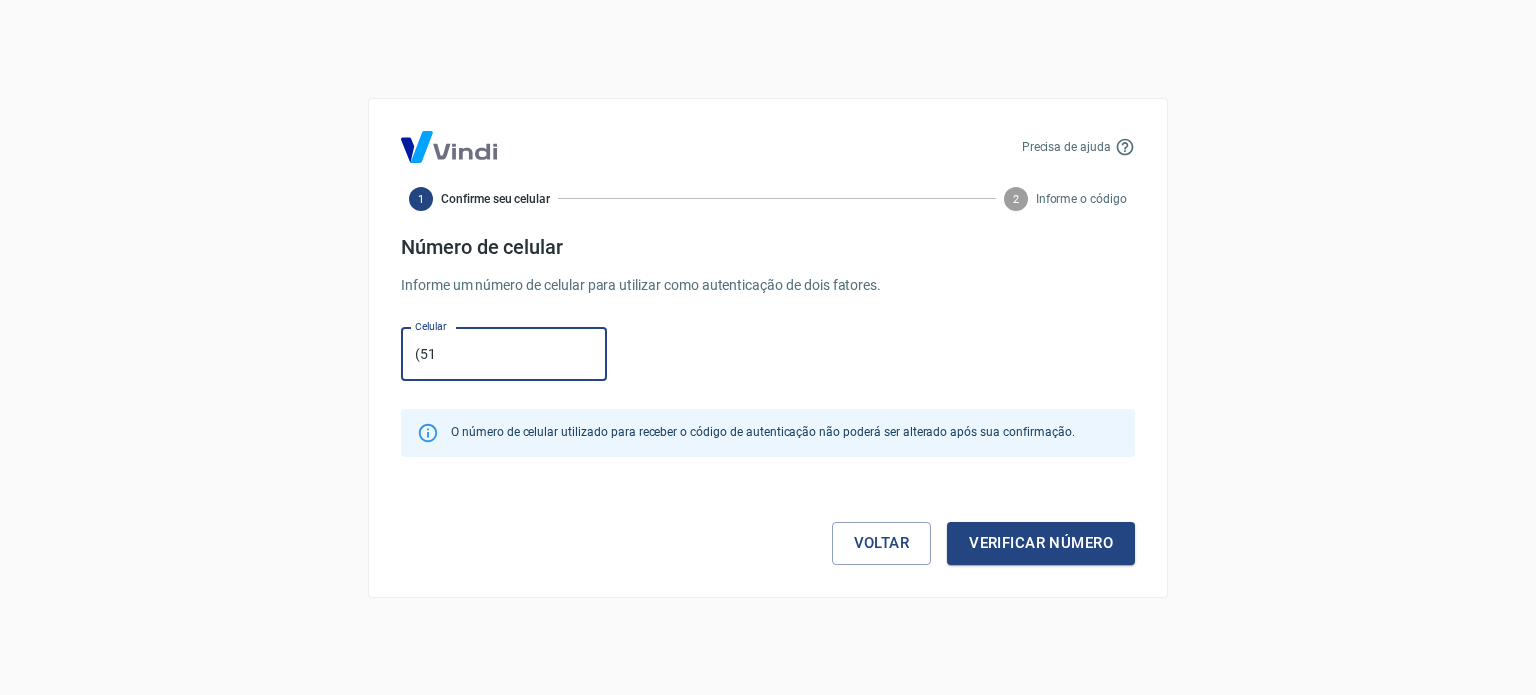 type on "[PHONE_NUMBER]" 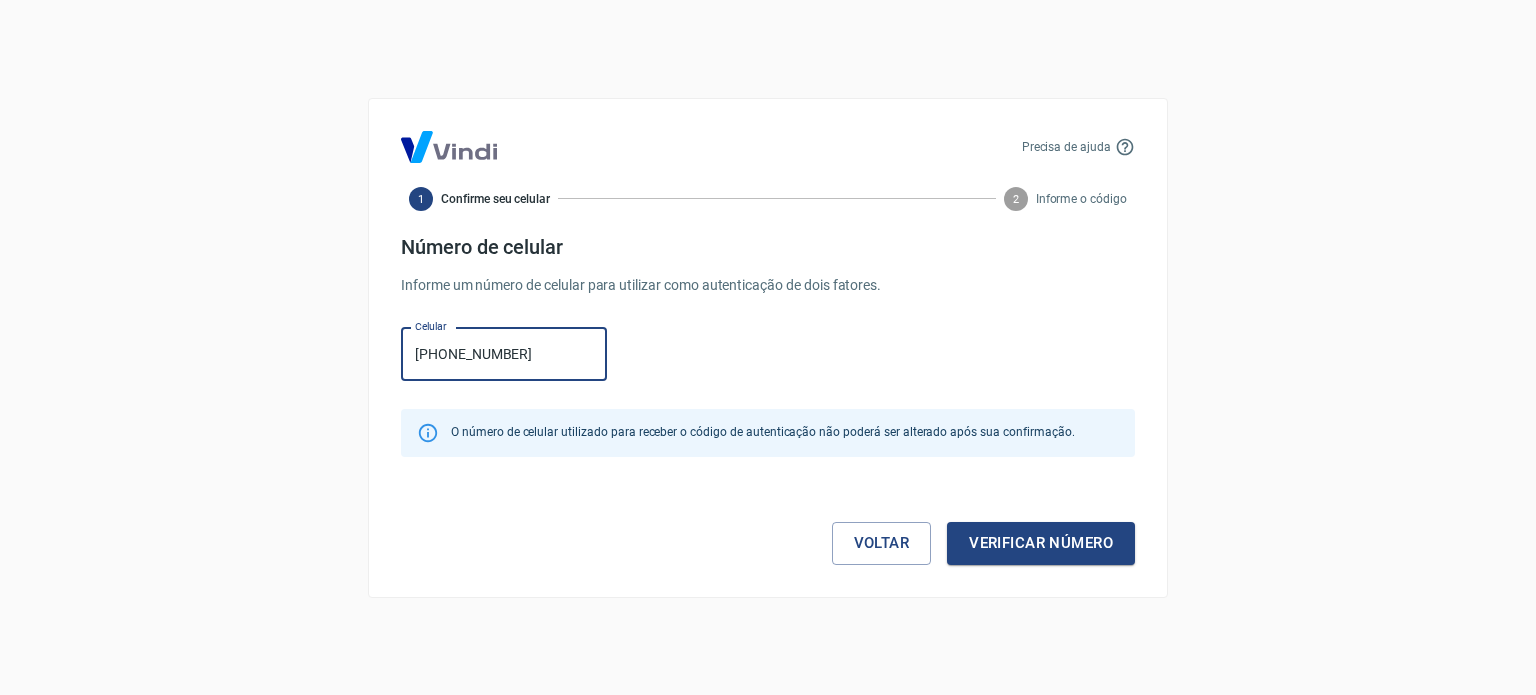 drag, startPoint x: 1084, startPoint y: 543, endPoint x: 1220, endPoint y: 500, distance: 142.6359 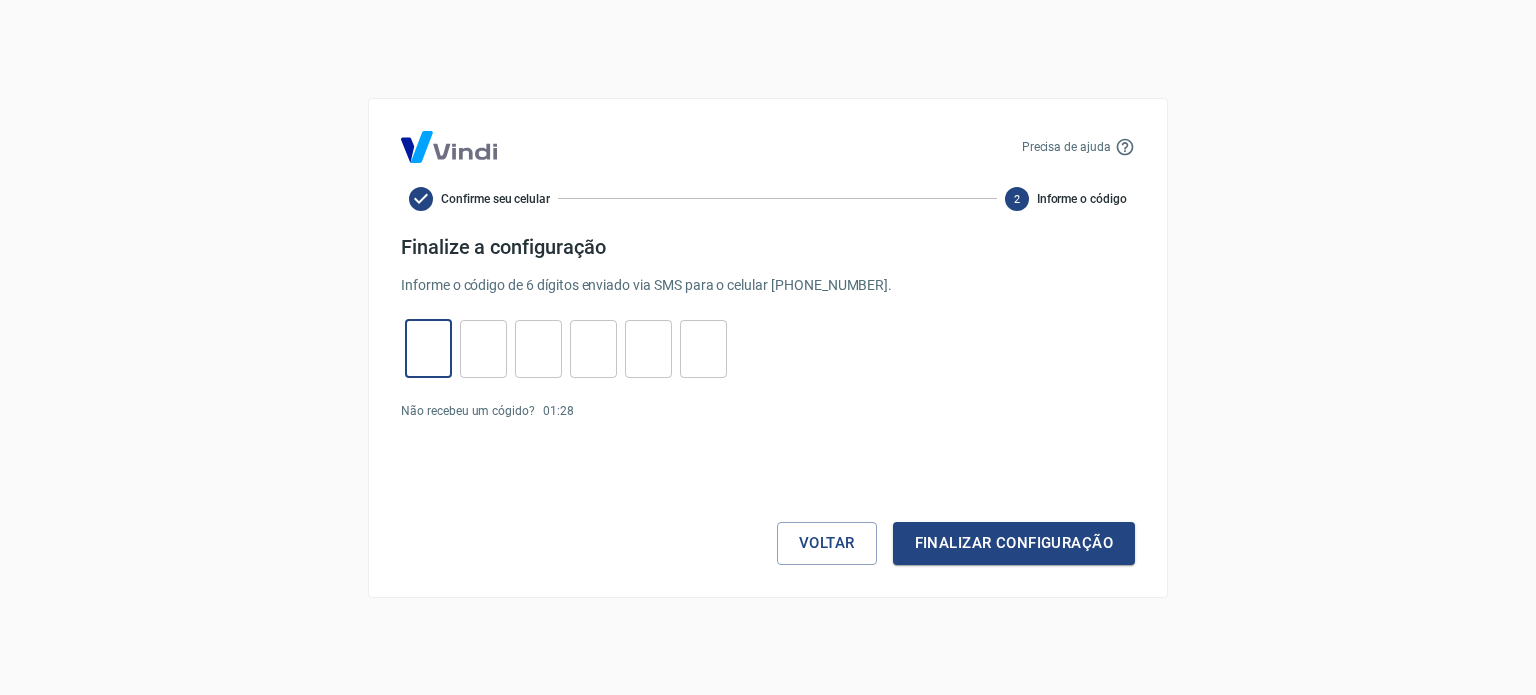 click at bounding box center [428, 348] 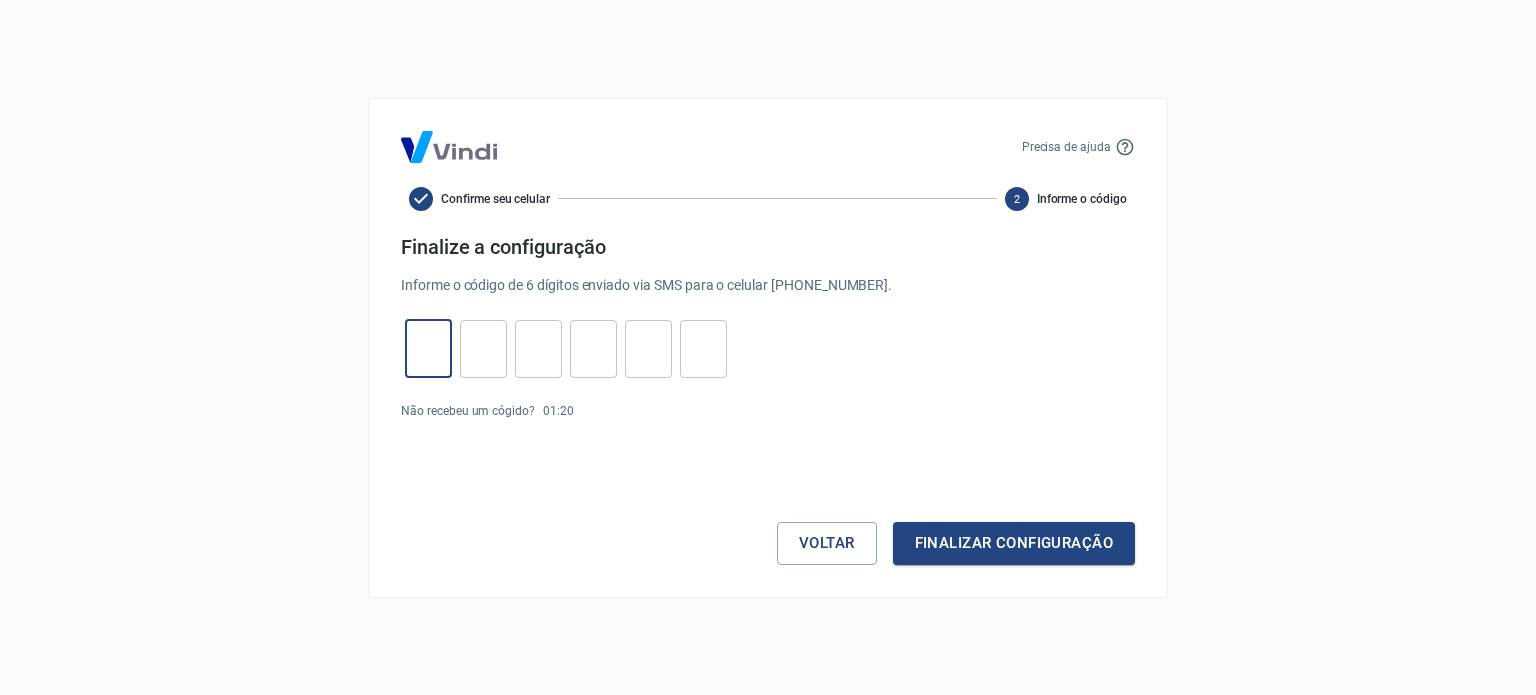 type on "1" 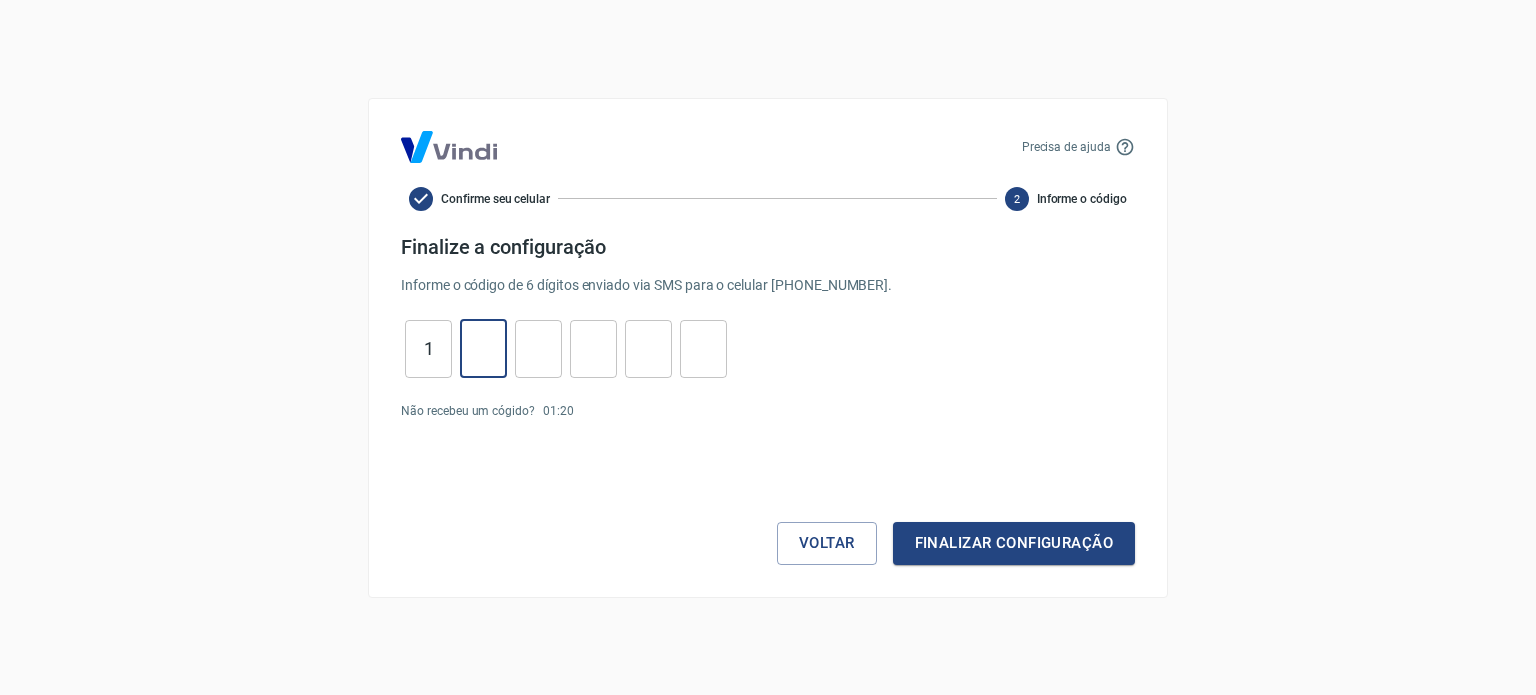 type on "6" 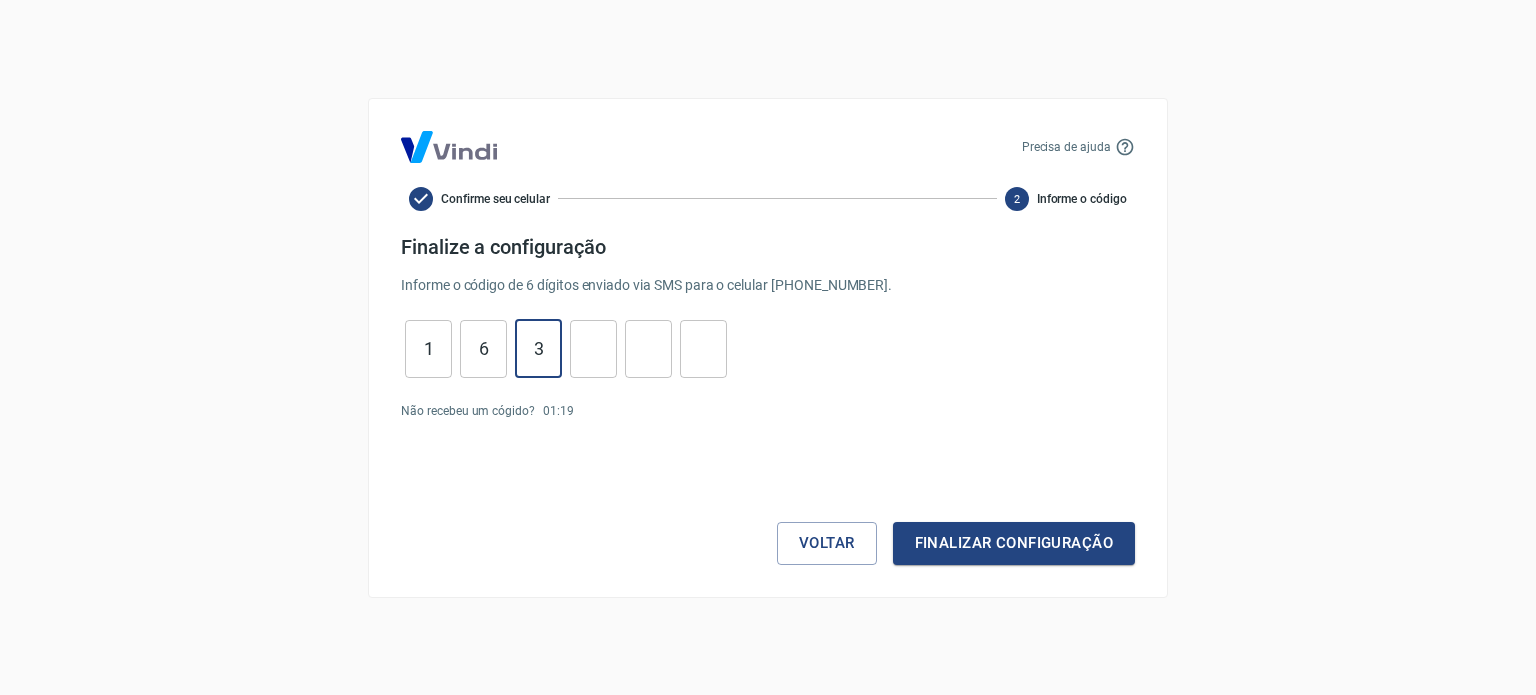 type on "3" 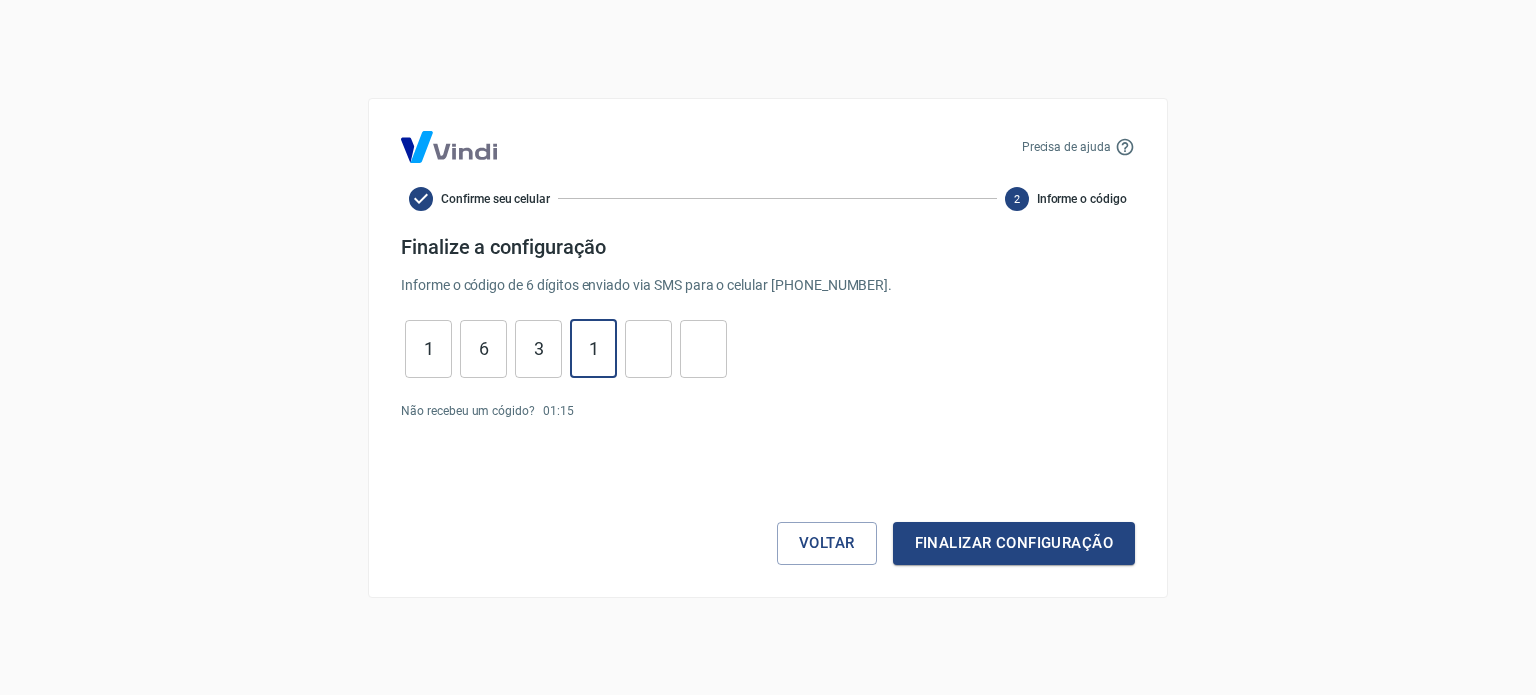 type on "1" 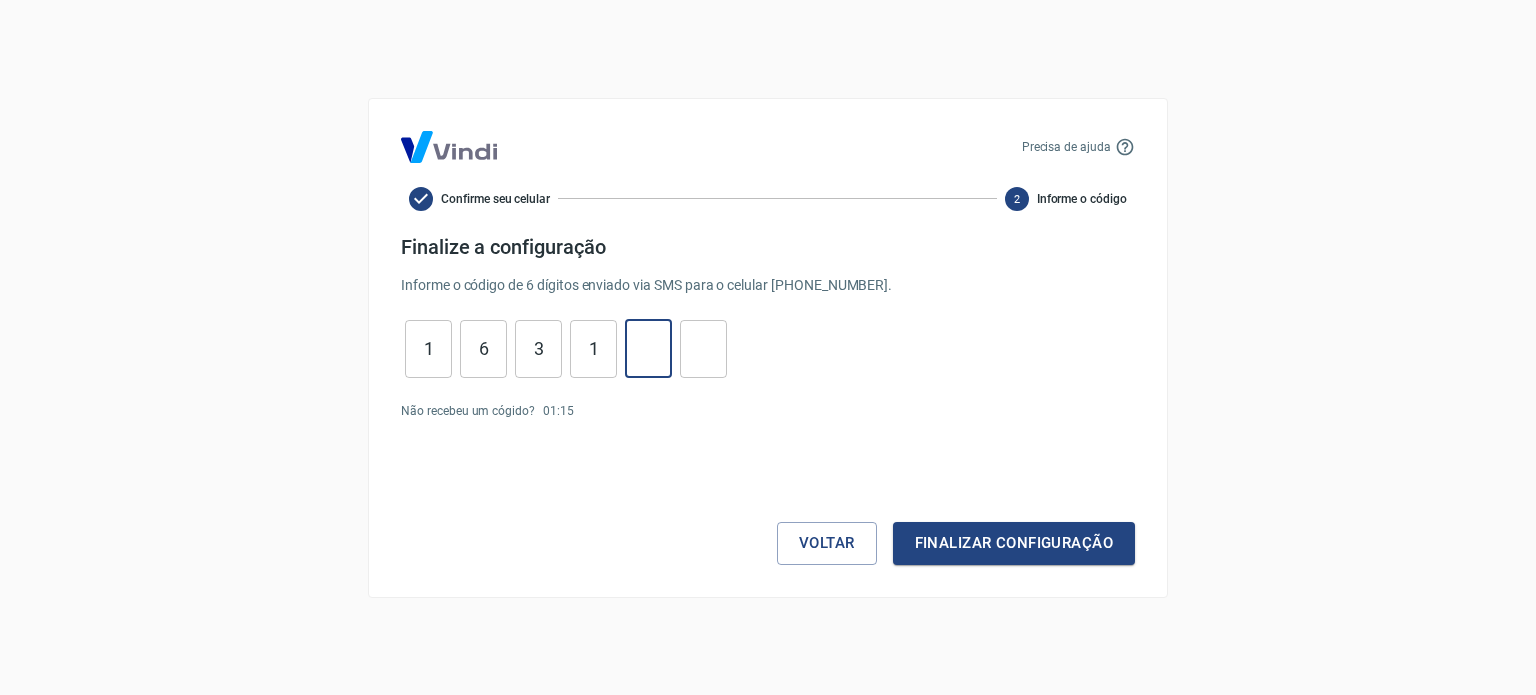 type on "2" 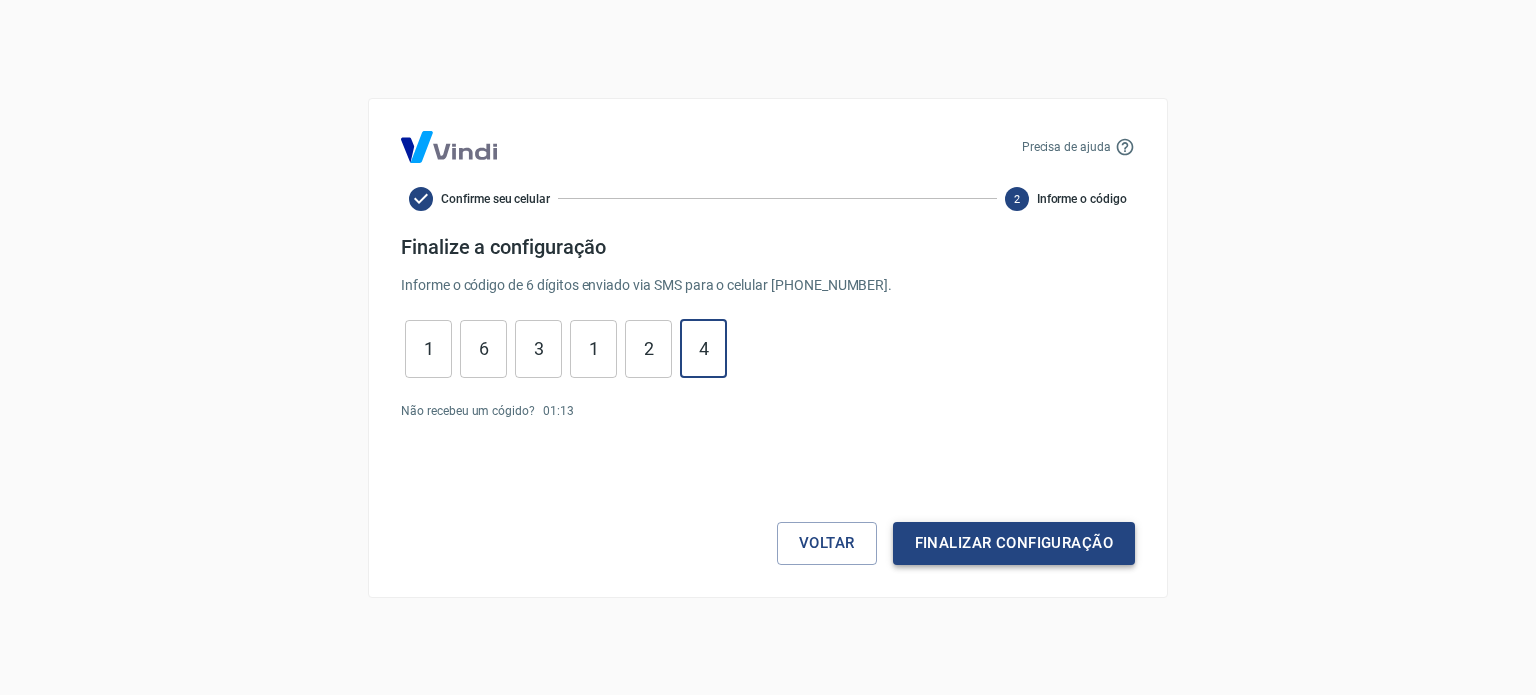type on "4" 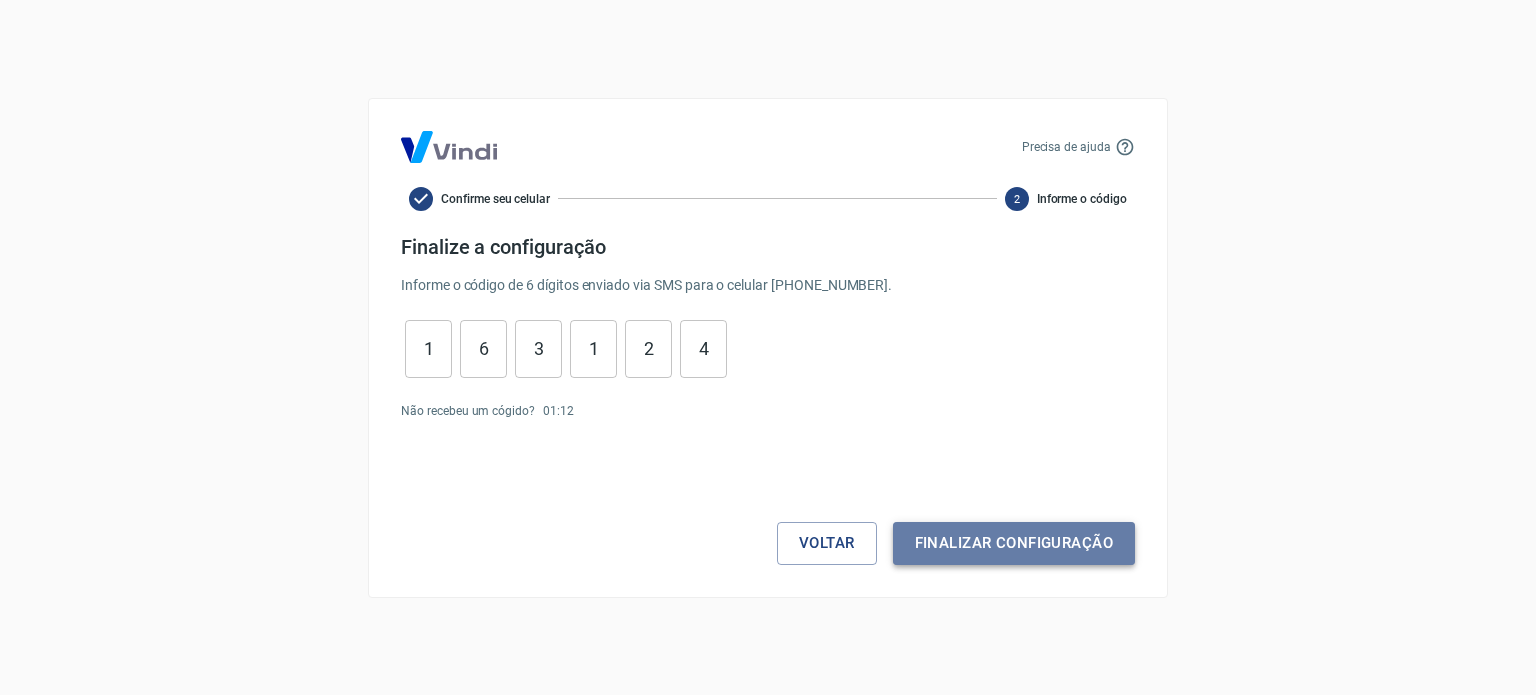 click on "Finalizar configuração" at bounding box center (1014, 543) 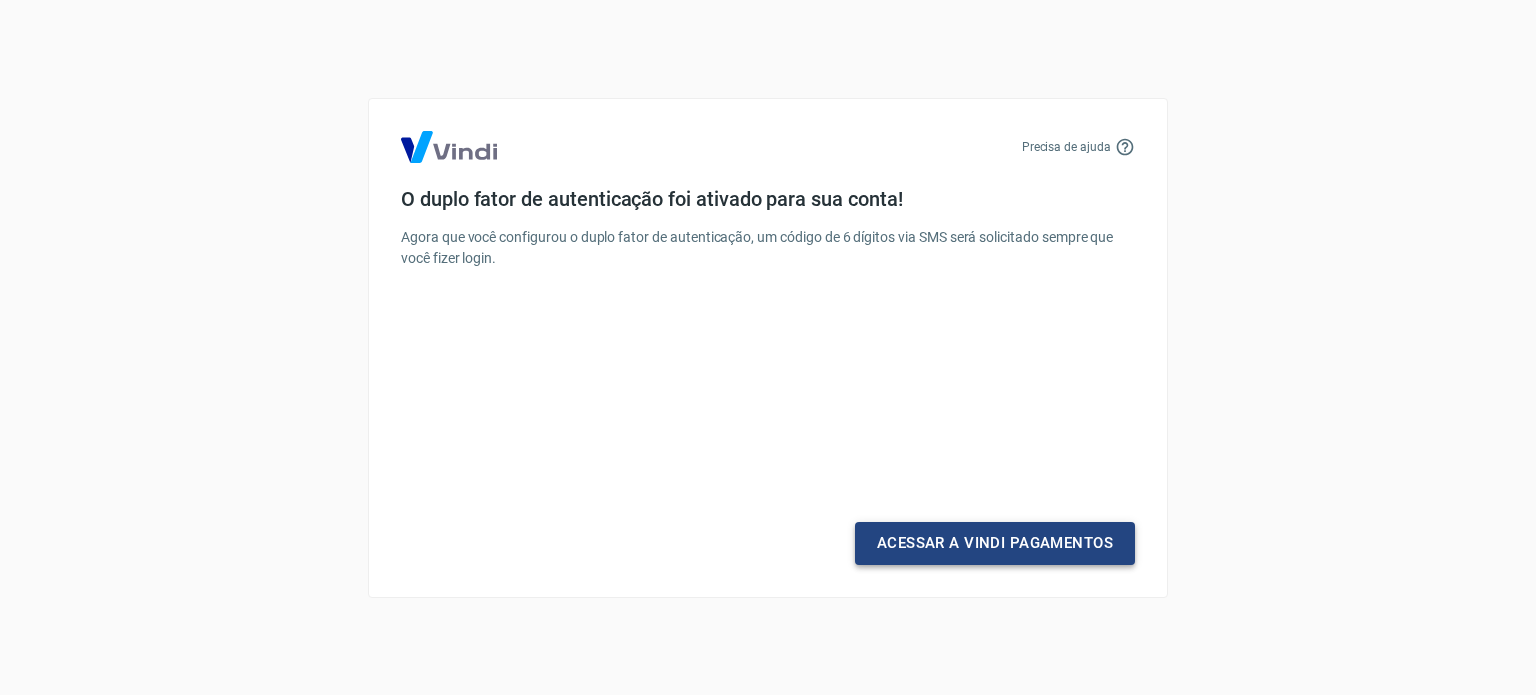 click on "Acessar a Vindi Pagamentos" at bounding box center [995, 543] 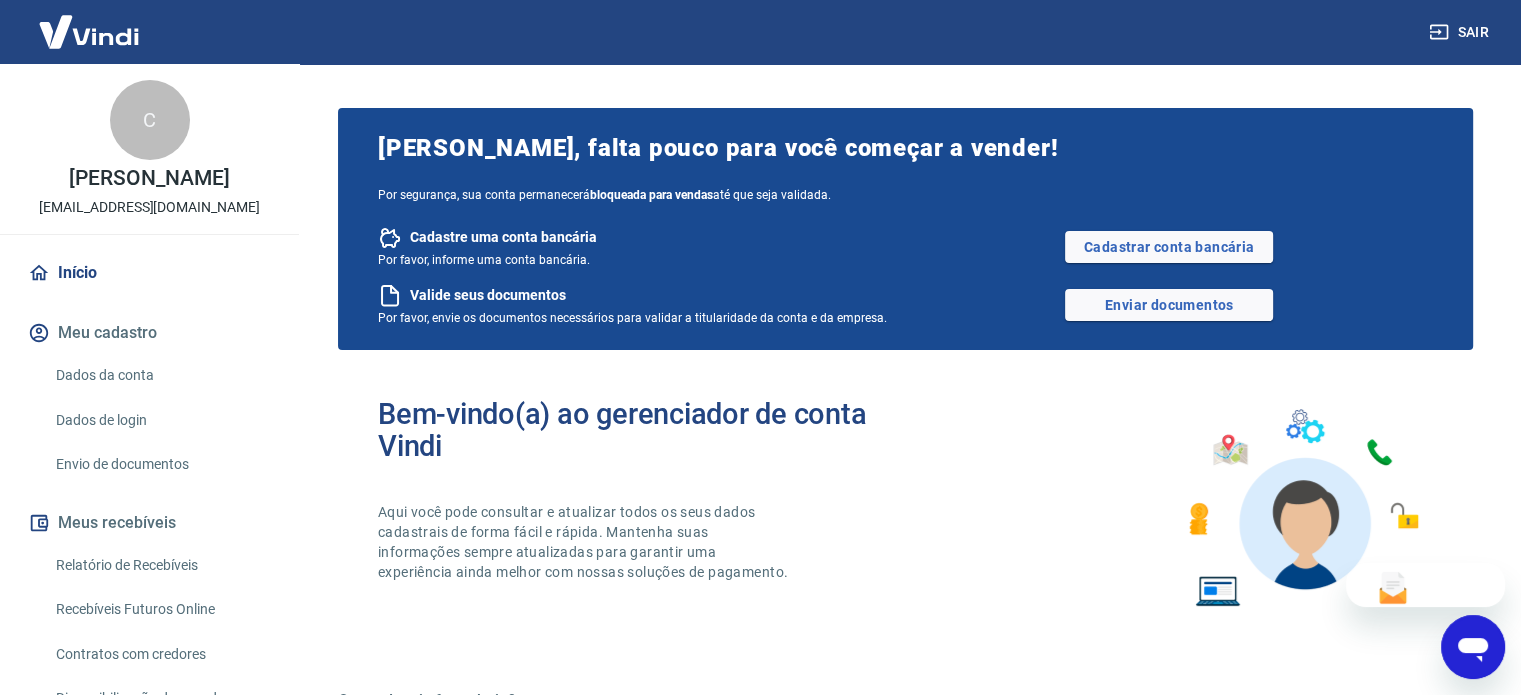 scroll, scrollTop: 0, scrollLeft: 0, axis: both 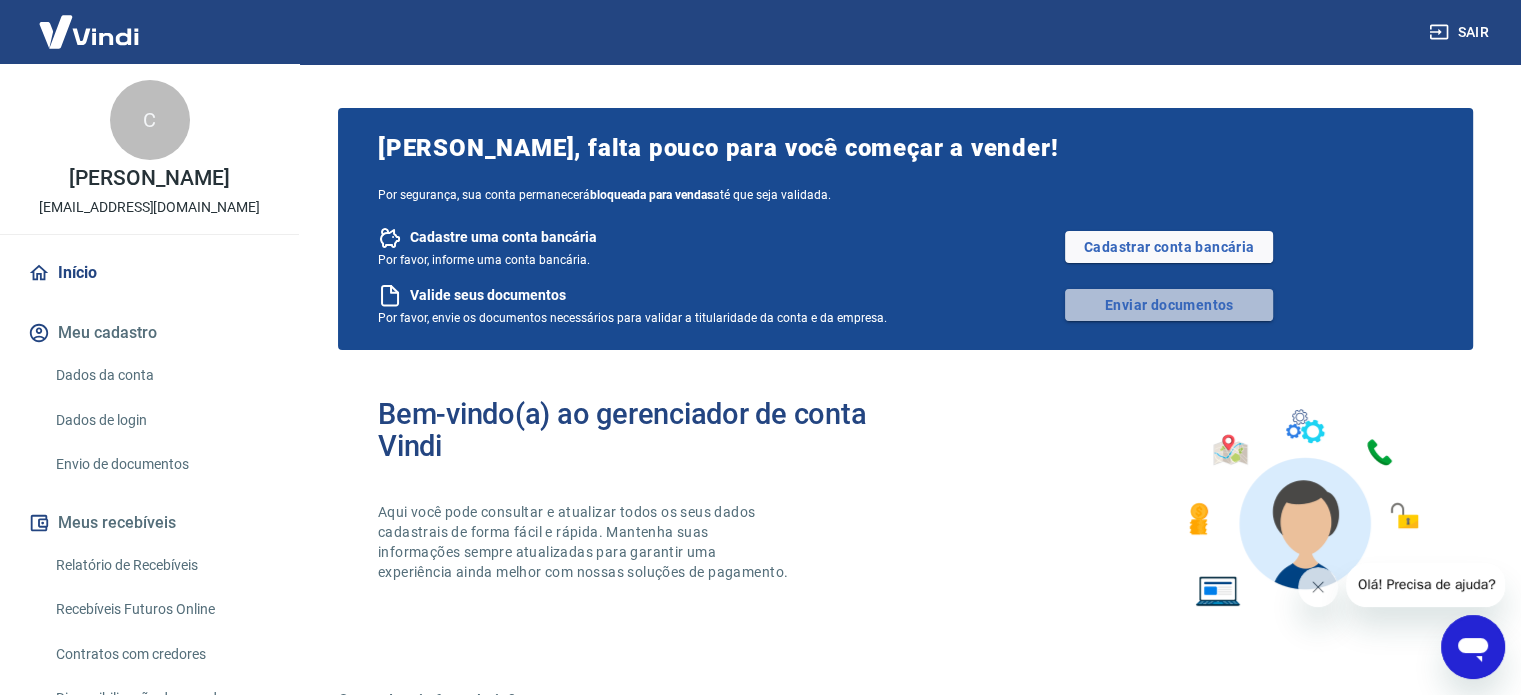 click on "Enviar documentos" at bounding box center [1169, 305] 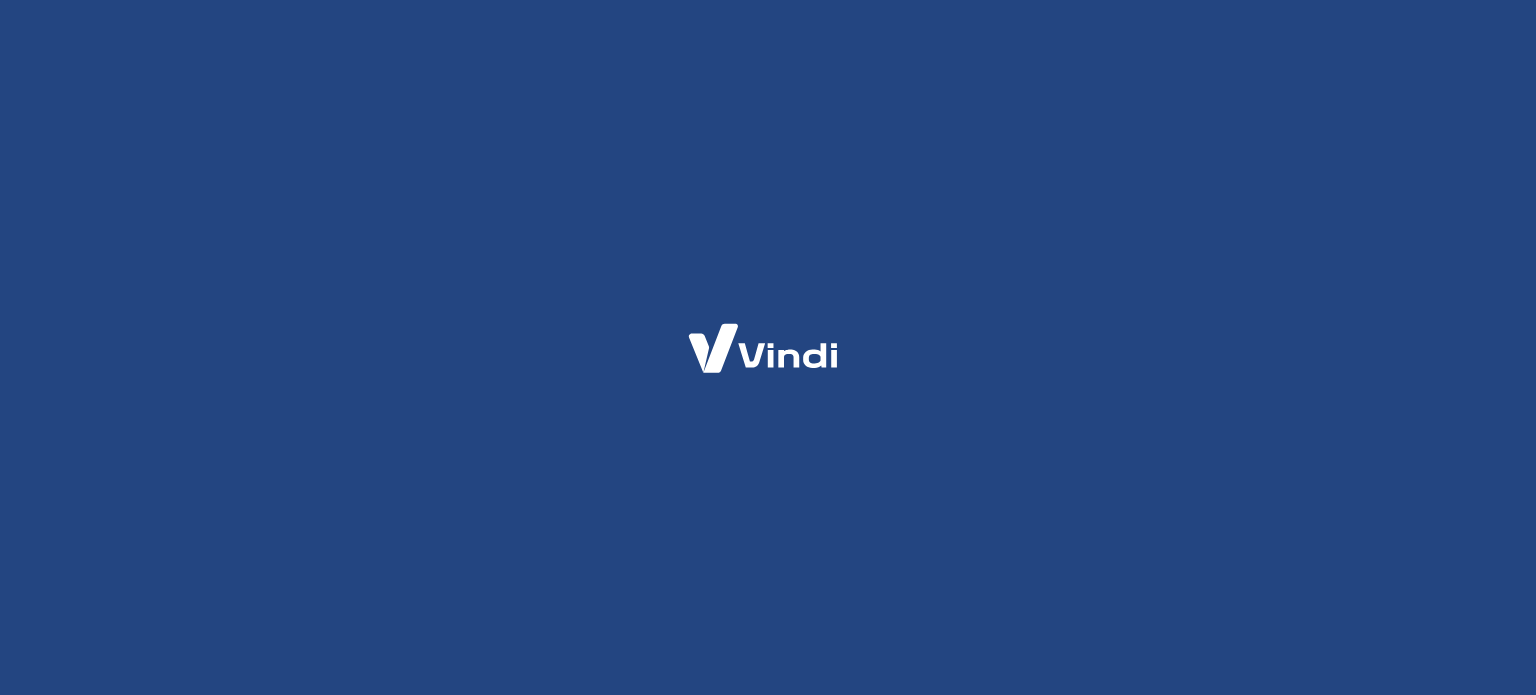 scroll, scrollTop: 0, scrollLeft: 0, axis: both 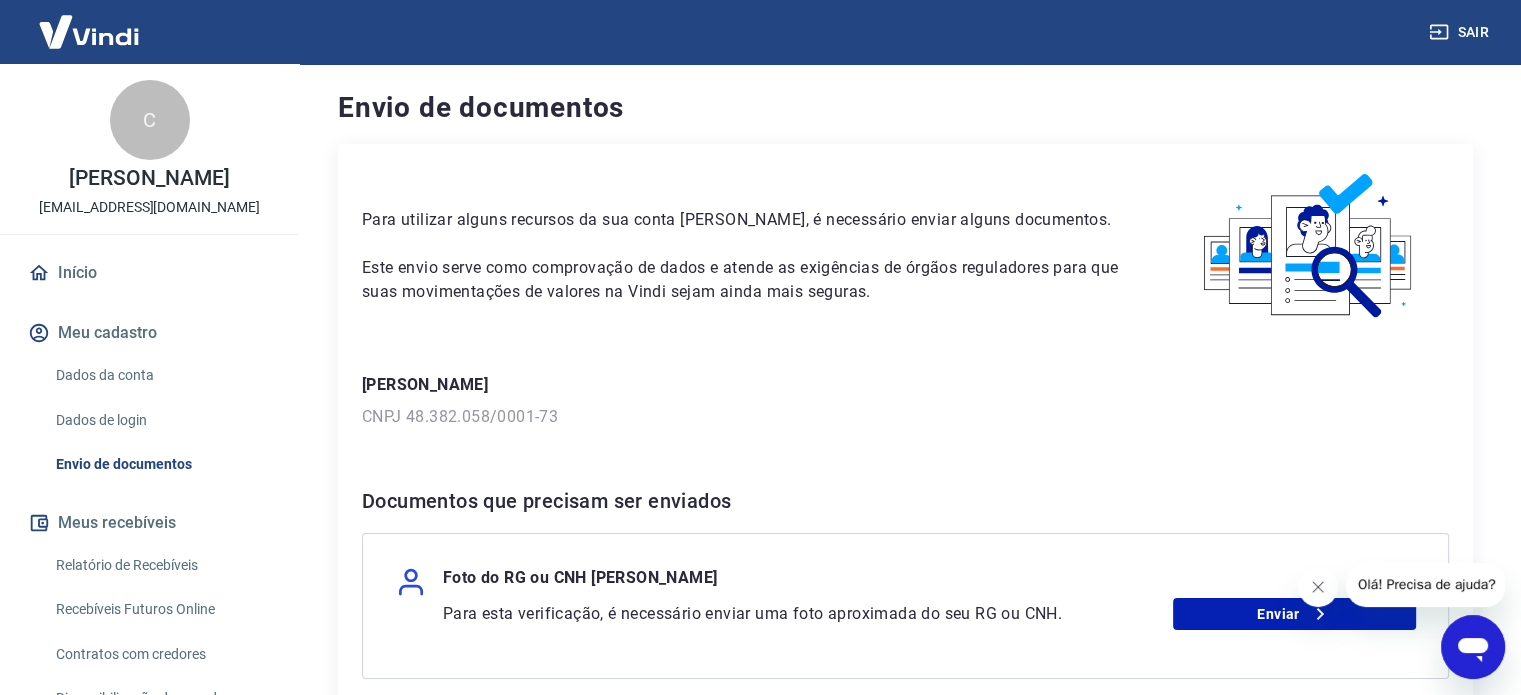 click 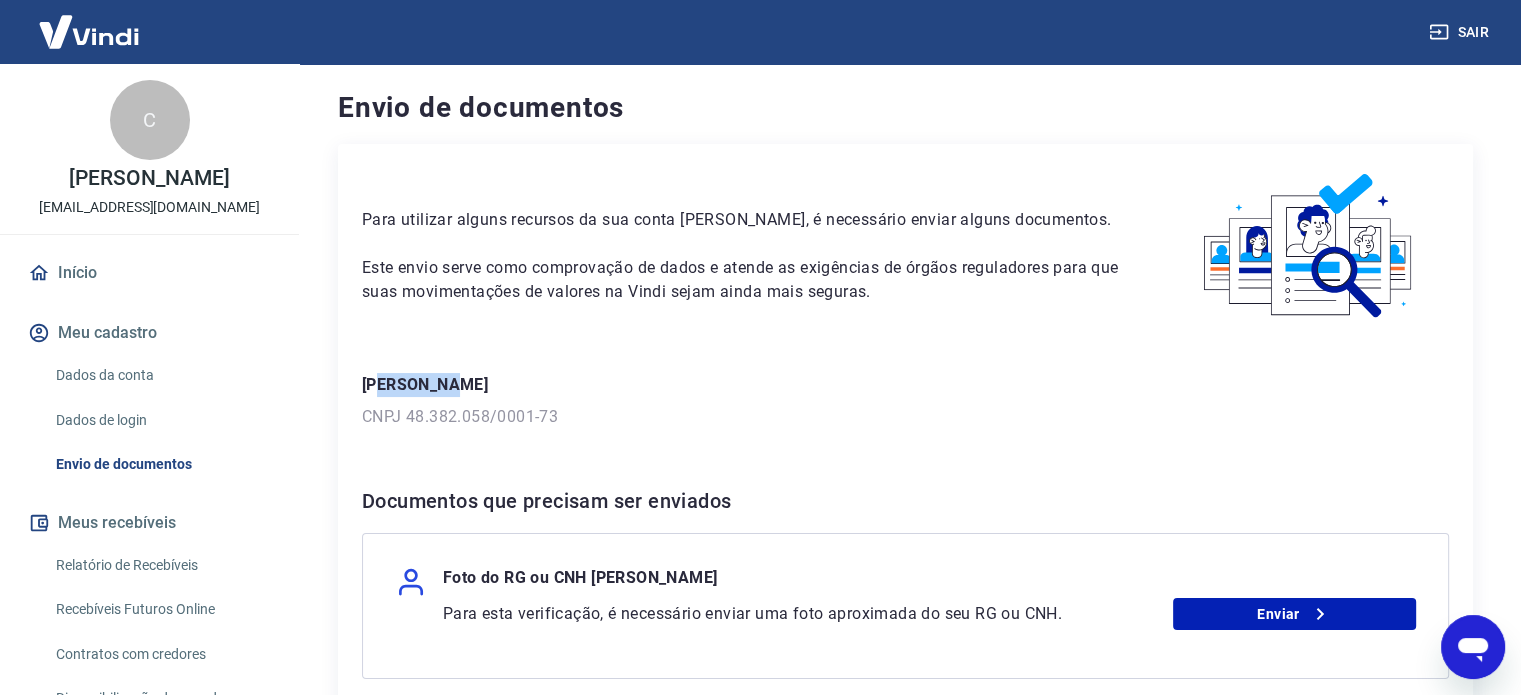 drag, startPoint x: 384, startPoint y: 386, endPoint x: 440, endPoint y: 383, distance: 56.0803 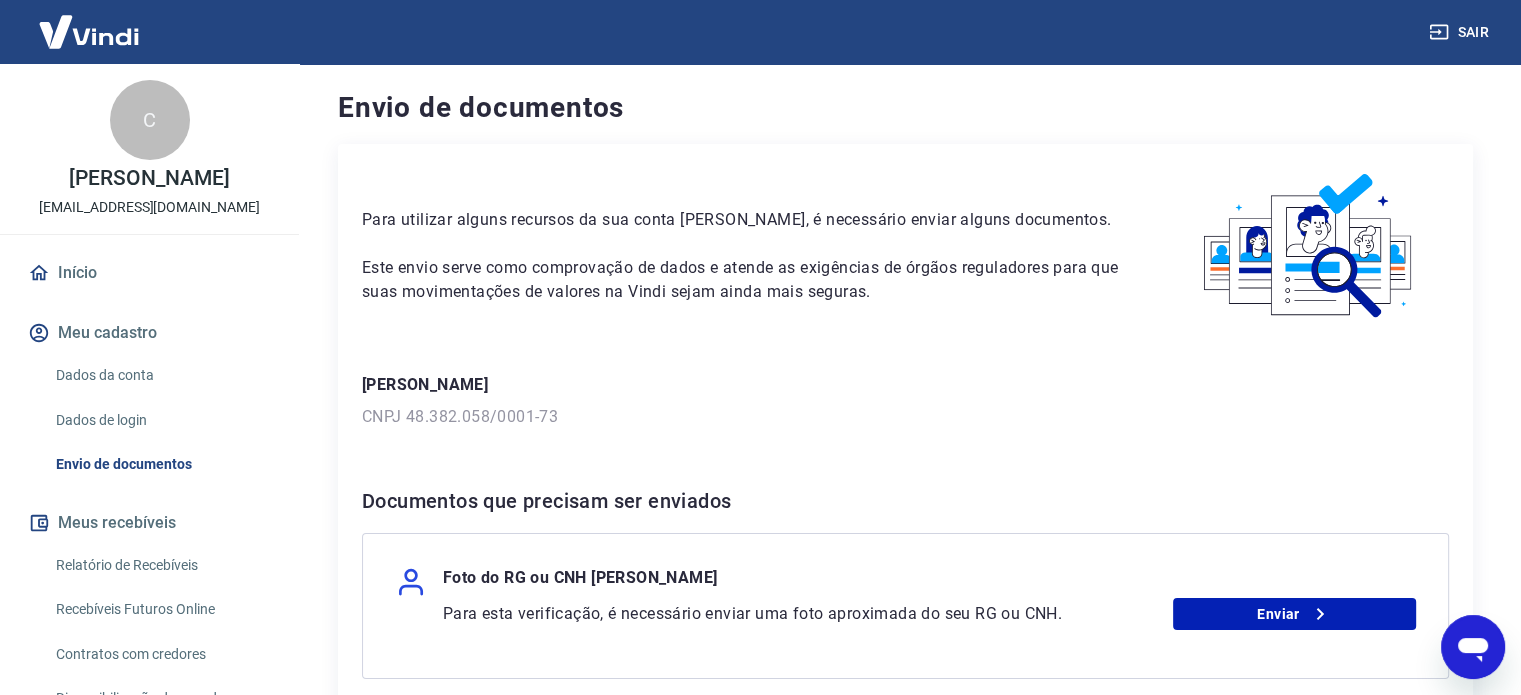 click on "CNPJ 48.382.058/0001-73" at bounding box center (905, 417) 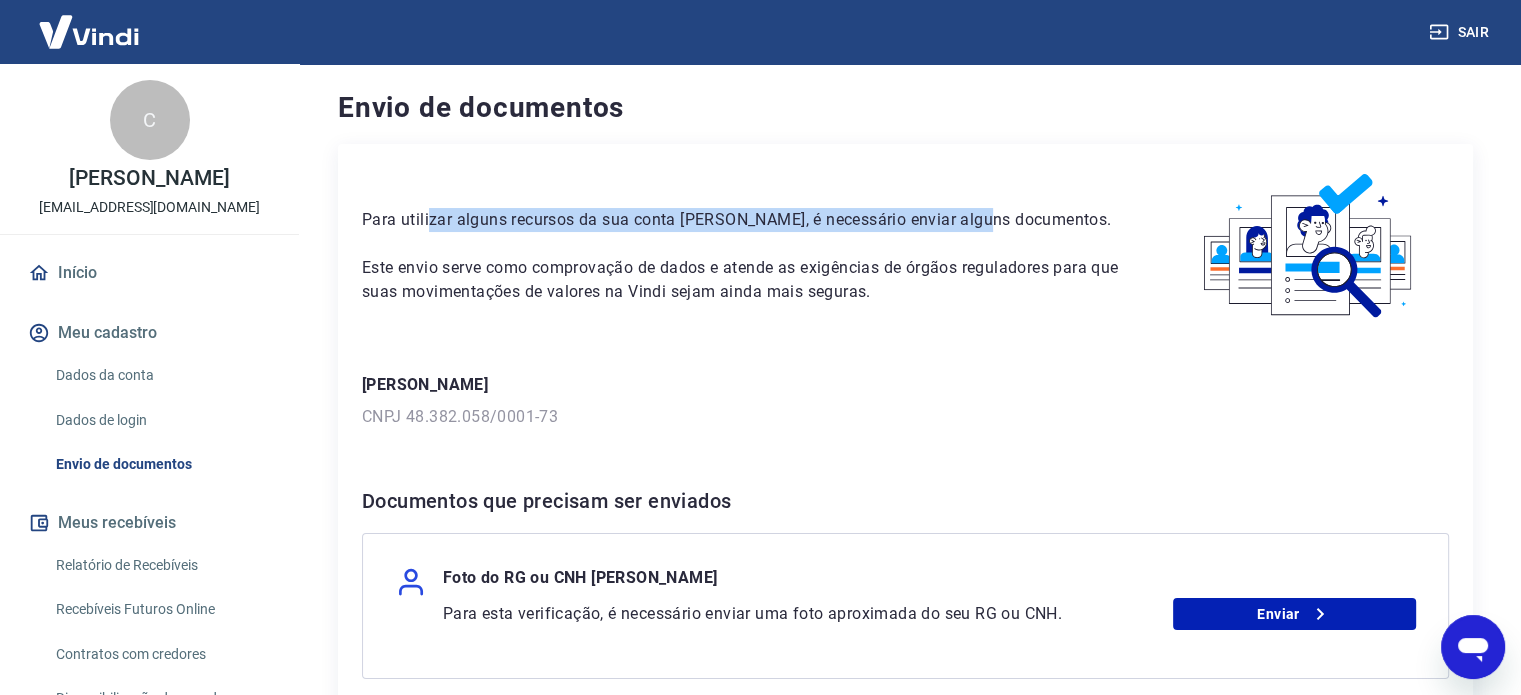 drag, startPoint x: 496, startPoint y: 219, endPoint x: 982, endPoint y: 204, distance: 486.2314 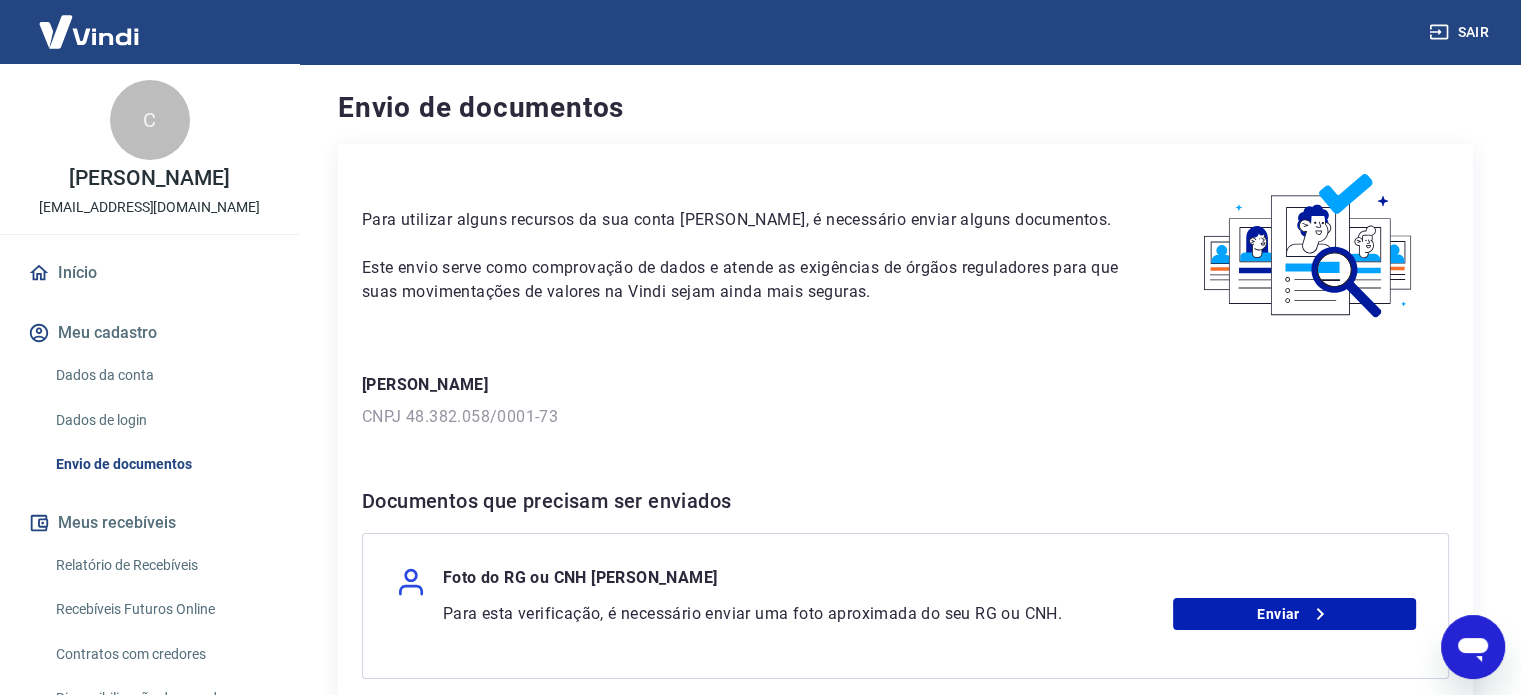 click on "Este envio serve como comprovação de dados e atende as exigências de órgãos reguladores para que suas movimentações de valores na Vindi sejam ainda mais seguras." at bounding box center (742, 280) 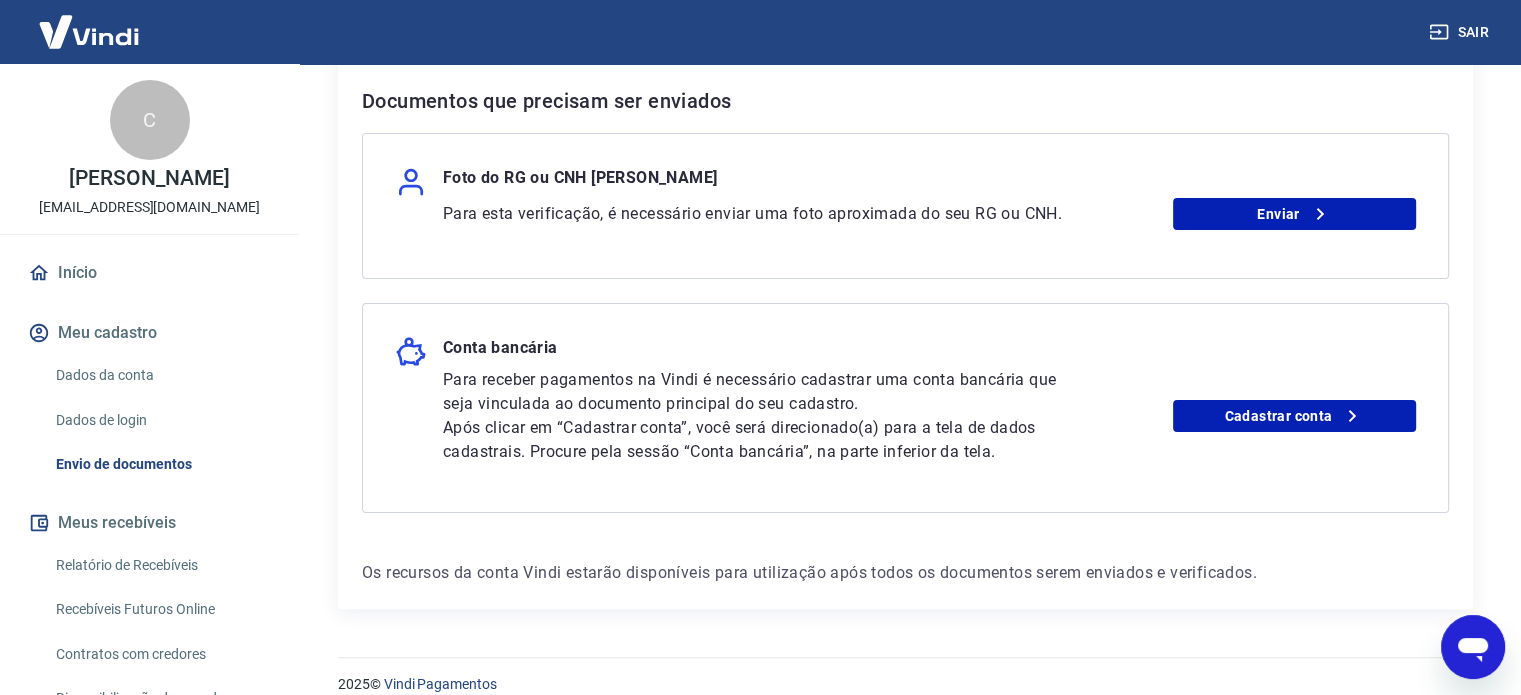 scroll, scrollTop: 300, scrollLeft: 0, axis: vertical 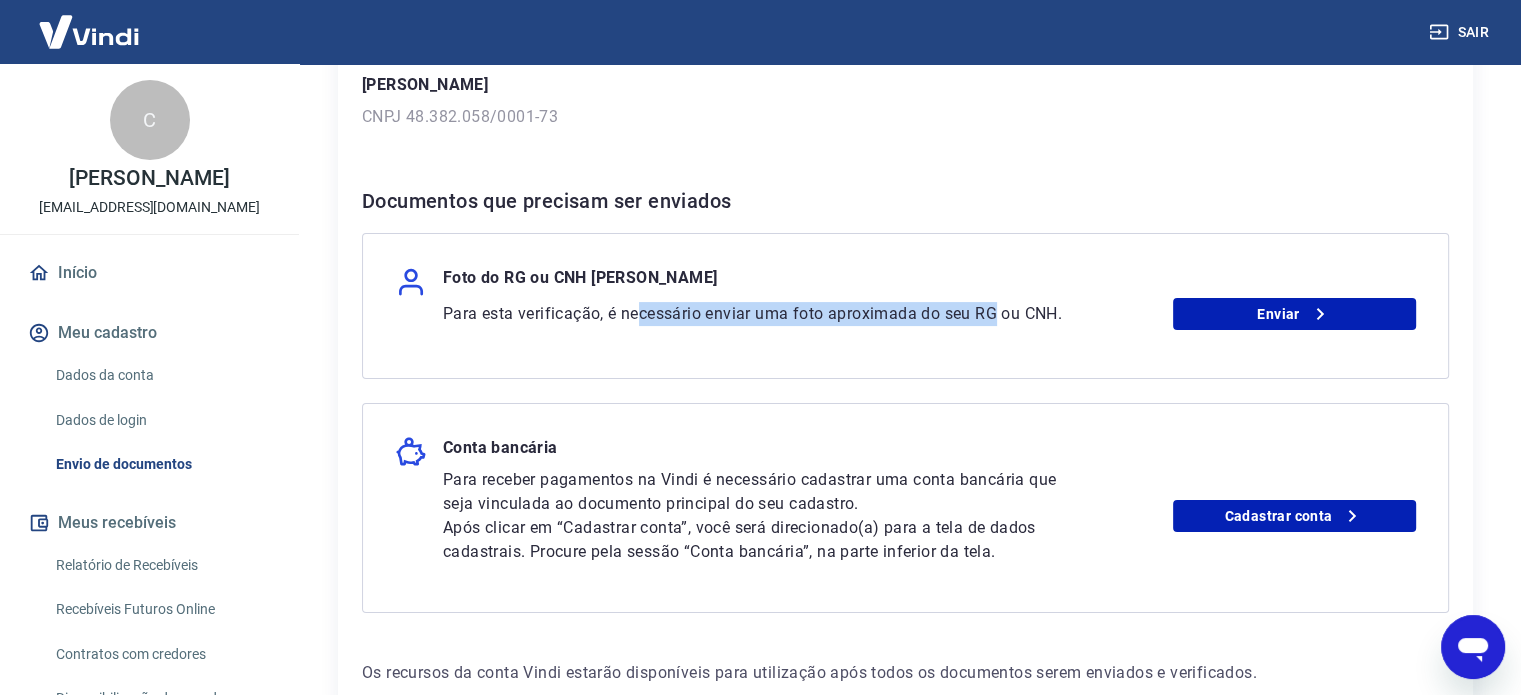 drag, startPoint x: 675, startPoint y: 306, endPoint x: 1000, endPoint y: 321, distance: 325.34598 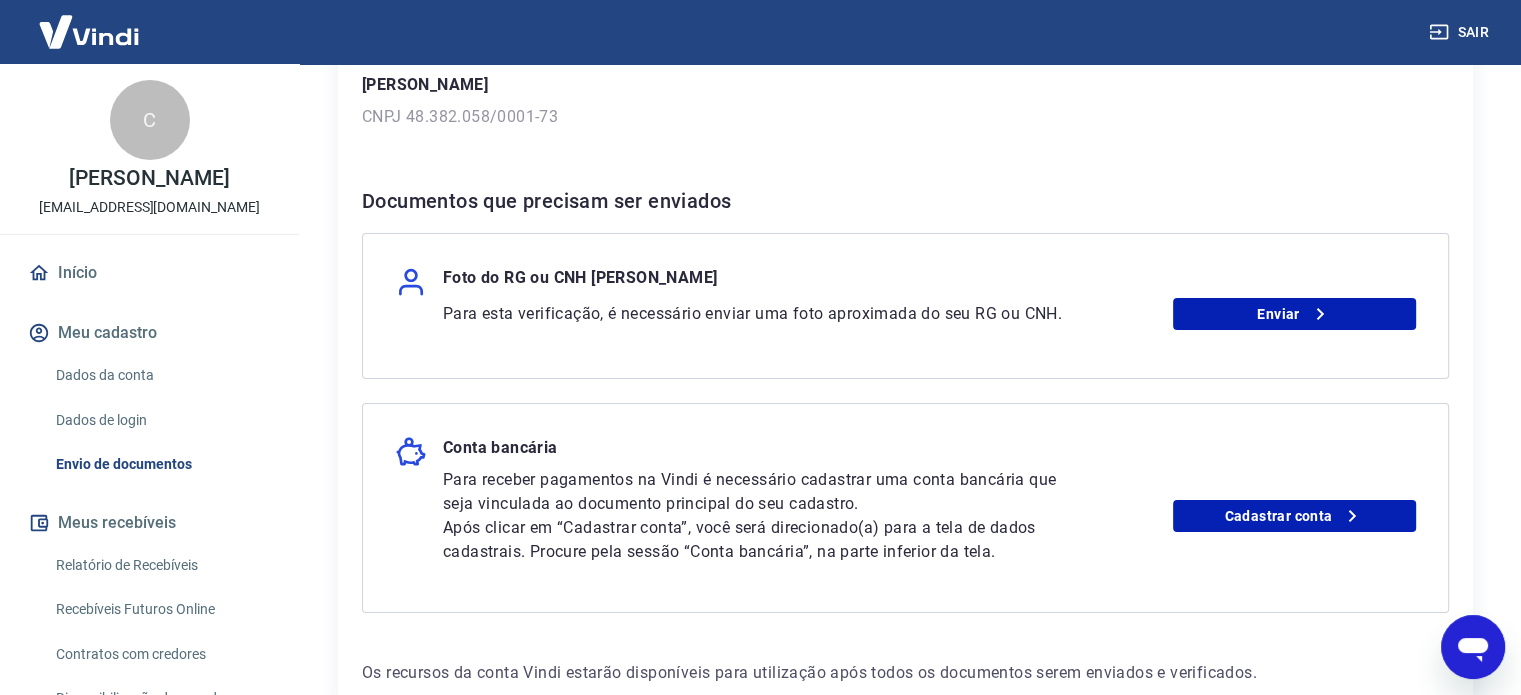 click on "Para esta verificação, é necessário enviar uma foto aproximada do seu RG ou CNH." at bounding box center (759, 314) 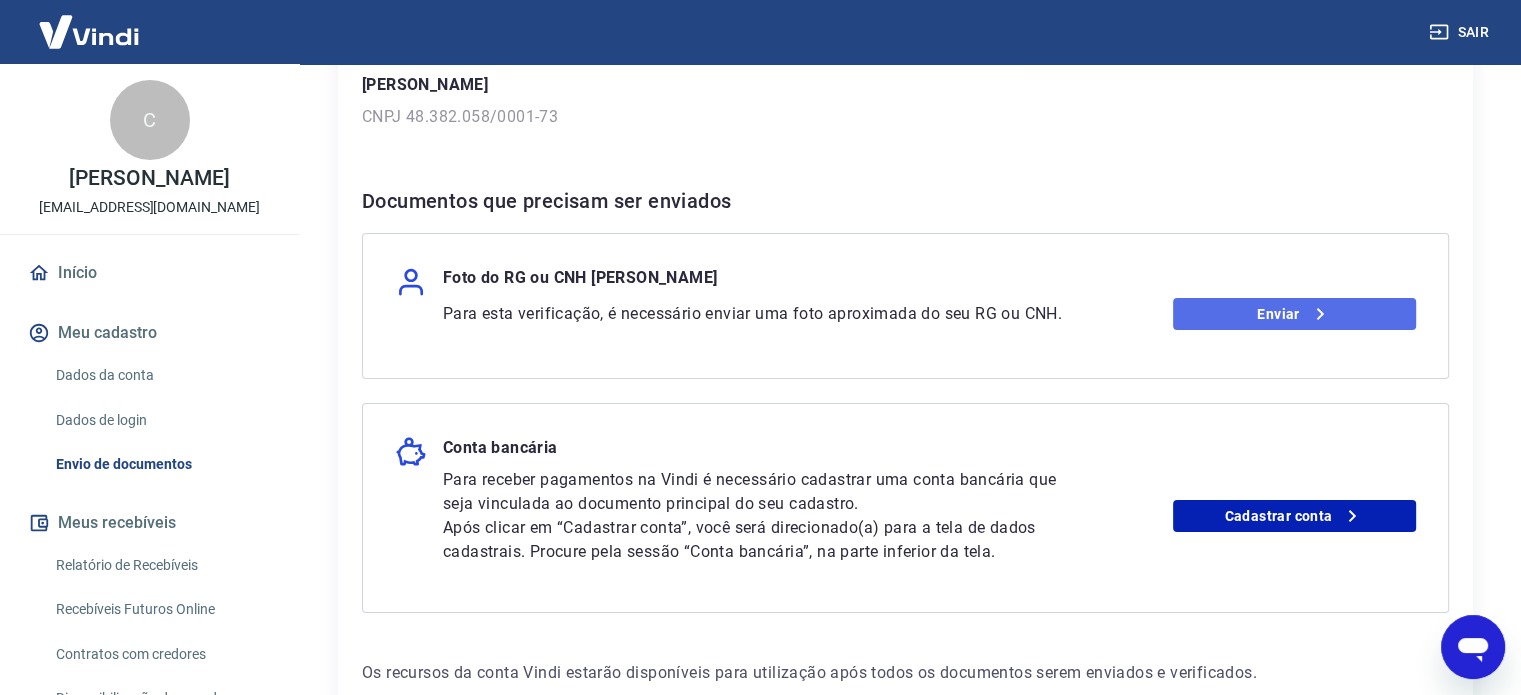 click on "Enviar" at bounding box center (1294, 314) 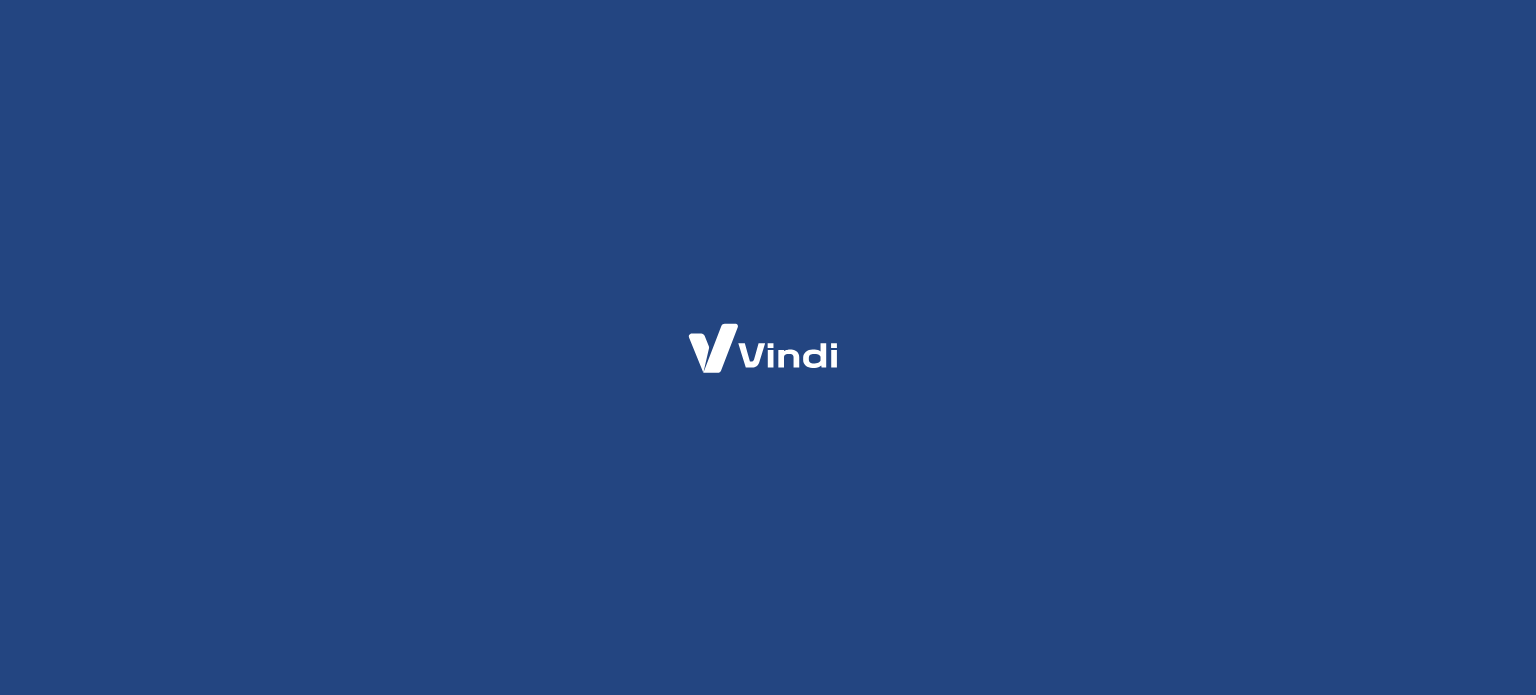 scroll, scrollTop: 0, scrollLeft: 0, axis: both 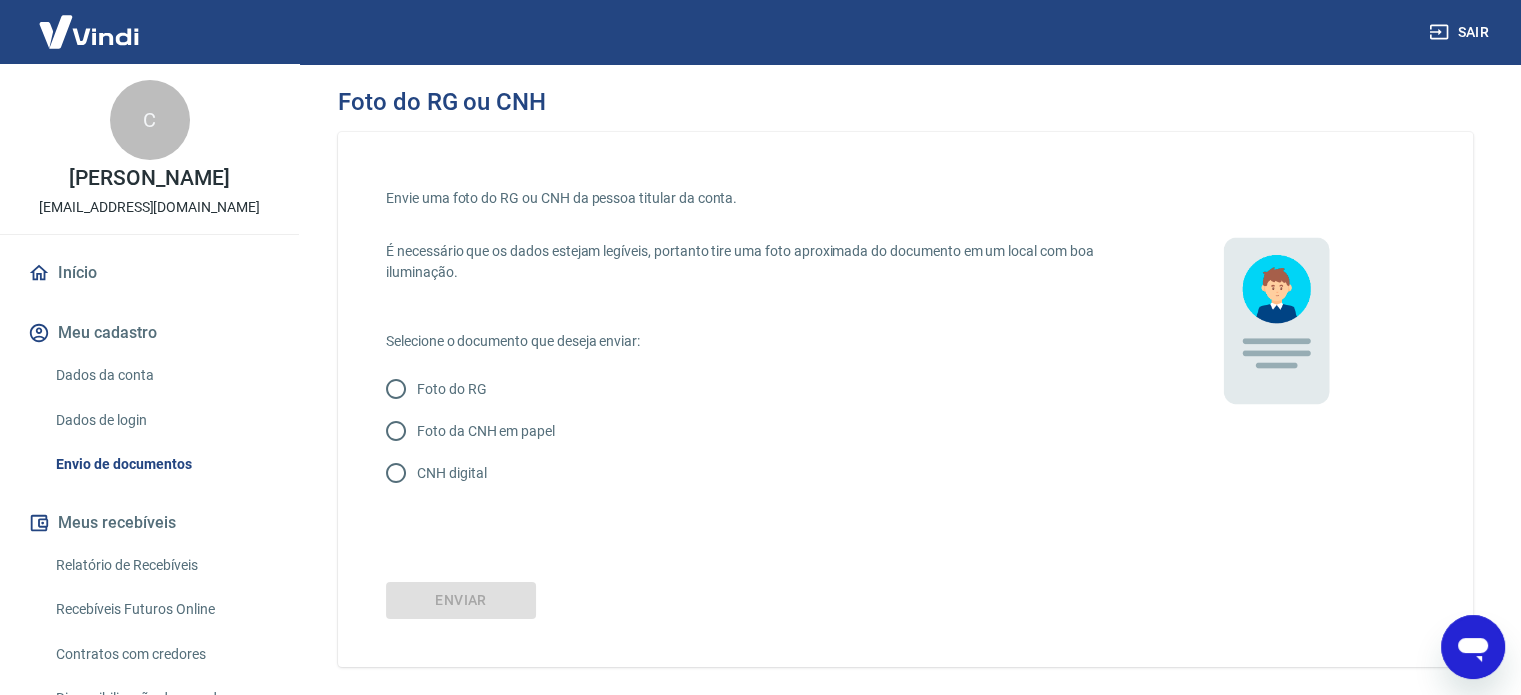 click on "CNH digital" at bounding box center [451, 473] 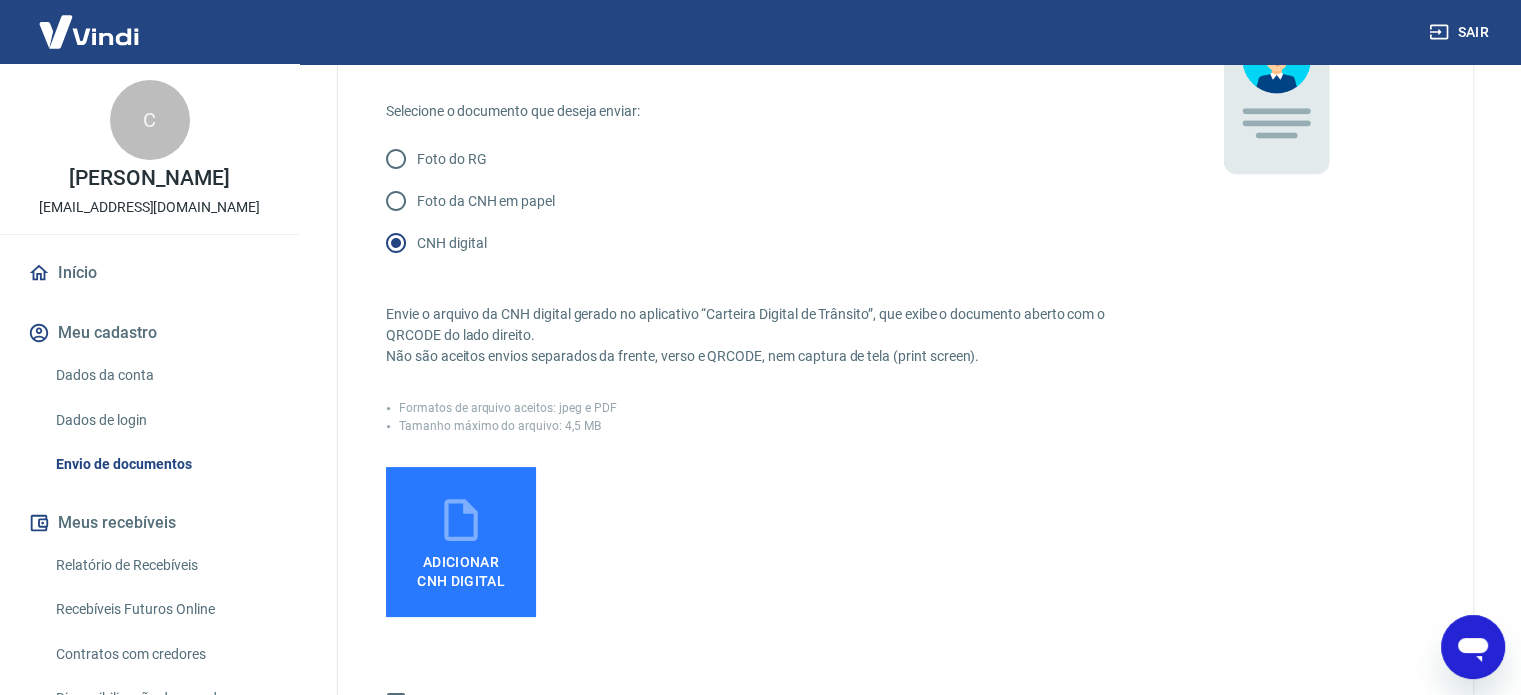 scroll, scrollTop: 231, scrollLeft: 0, axis: vertical 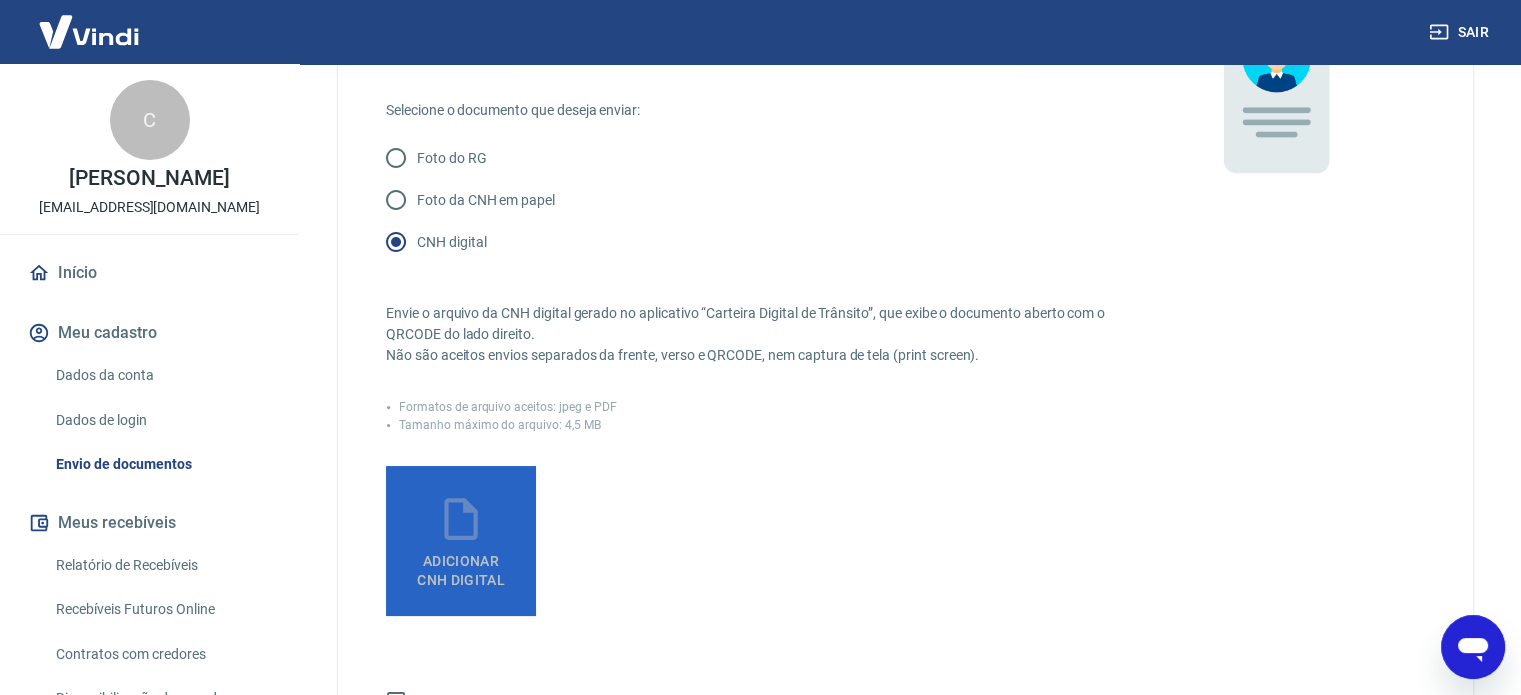 click 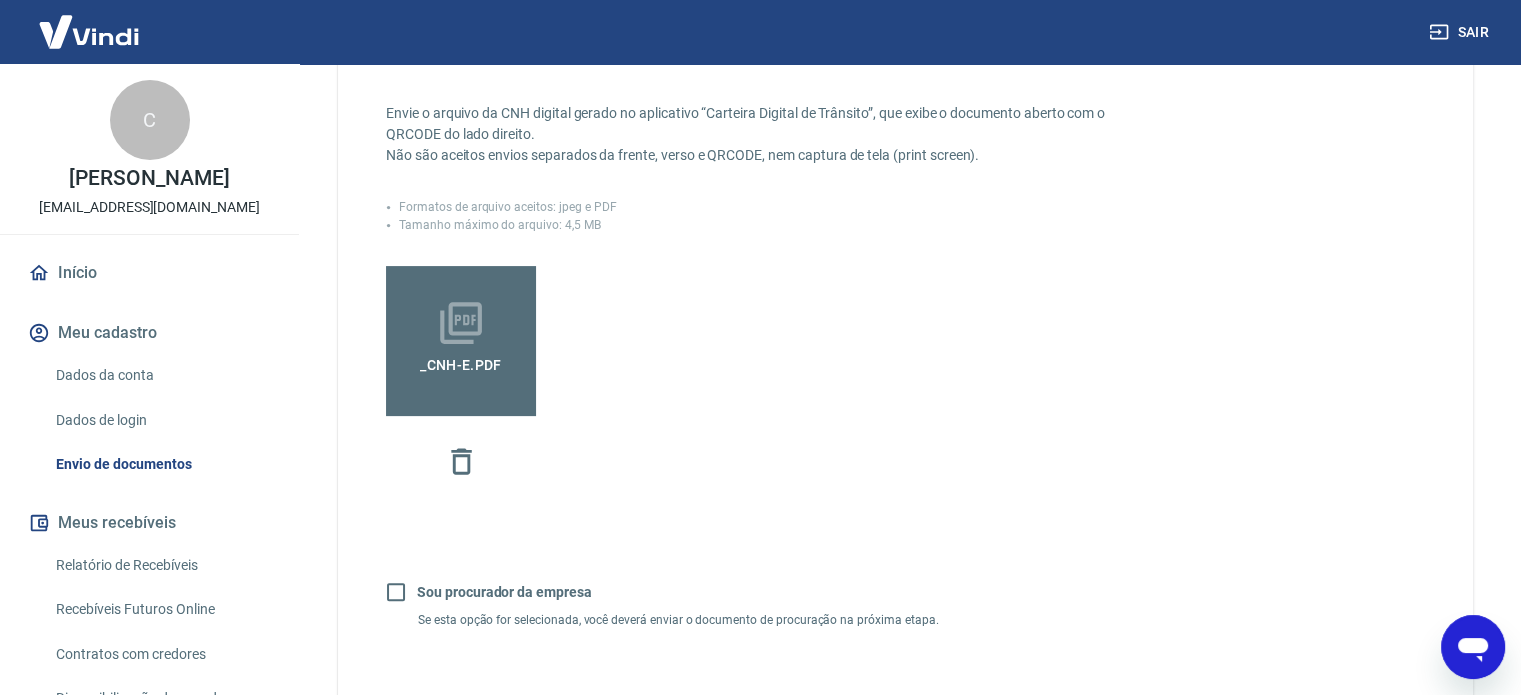 scroll, scrollTop: 644, scrollLeft: 0, axis: vertical 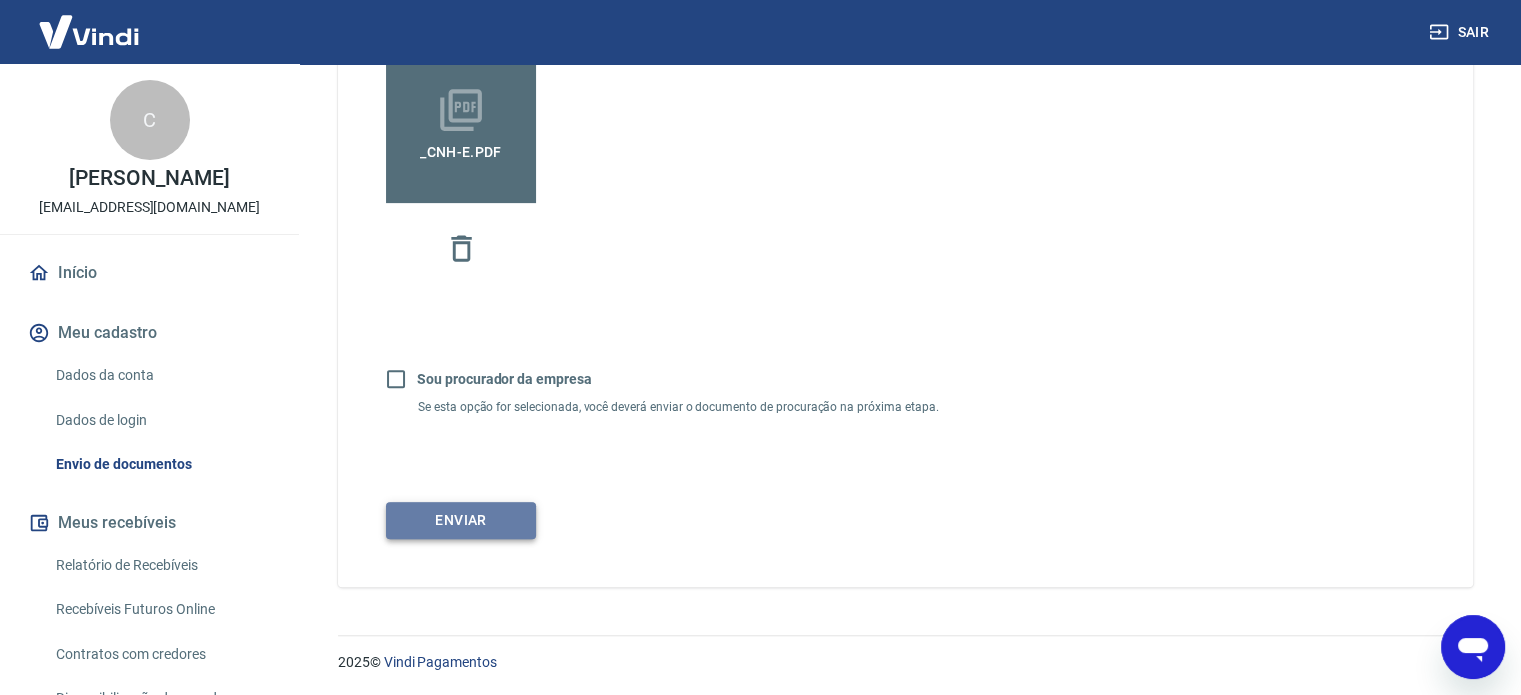 click on "Enviar" at bounding box center [461, 520] 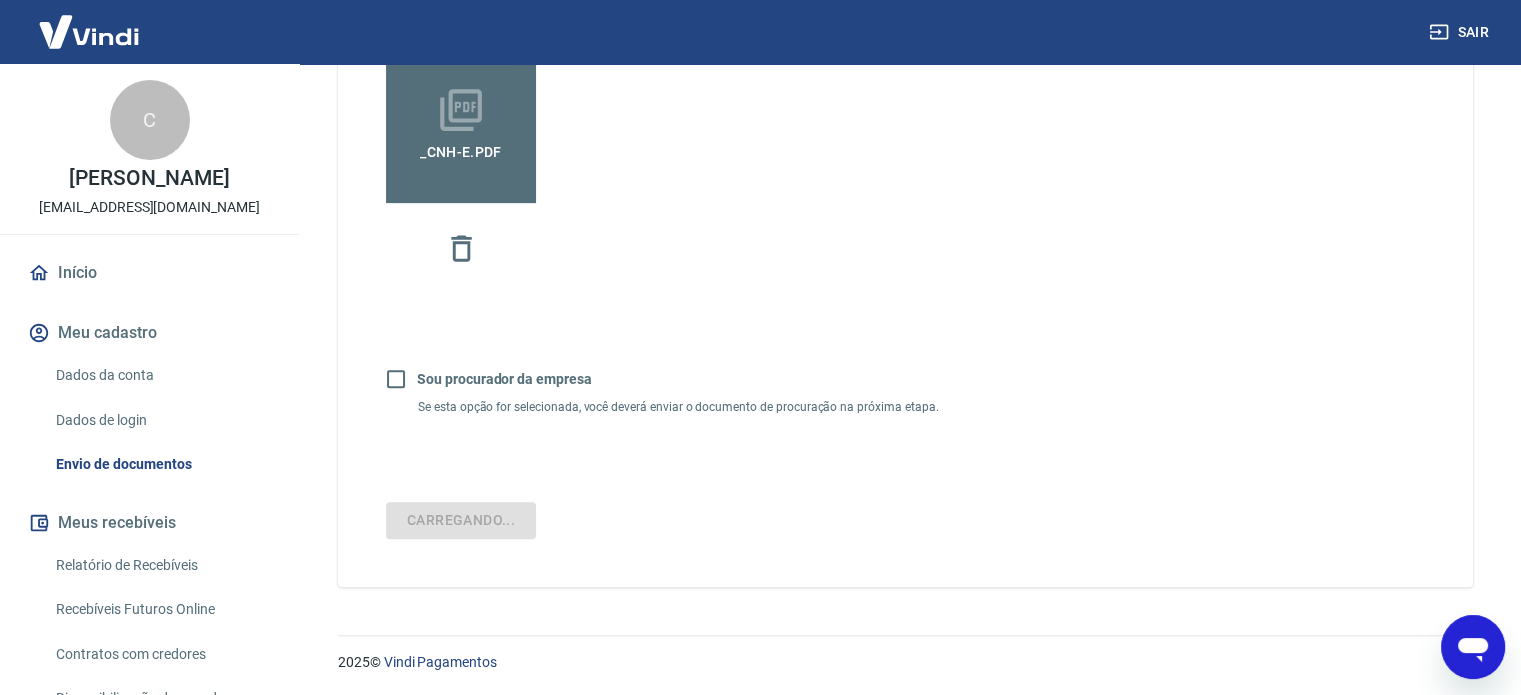 scroll, scrollTop: 0, scrollLeft: 0, axis: both 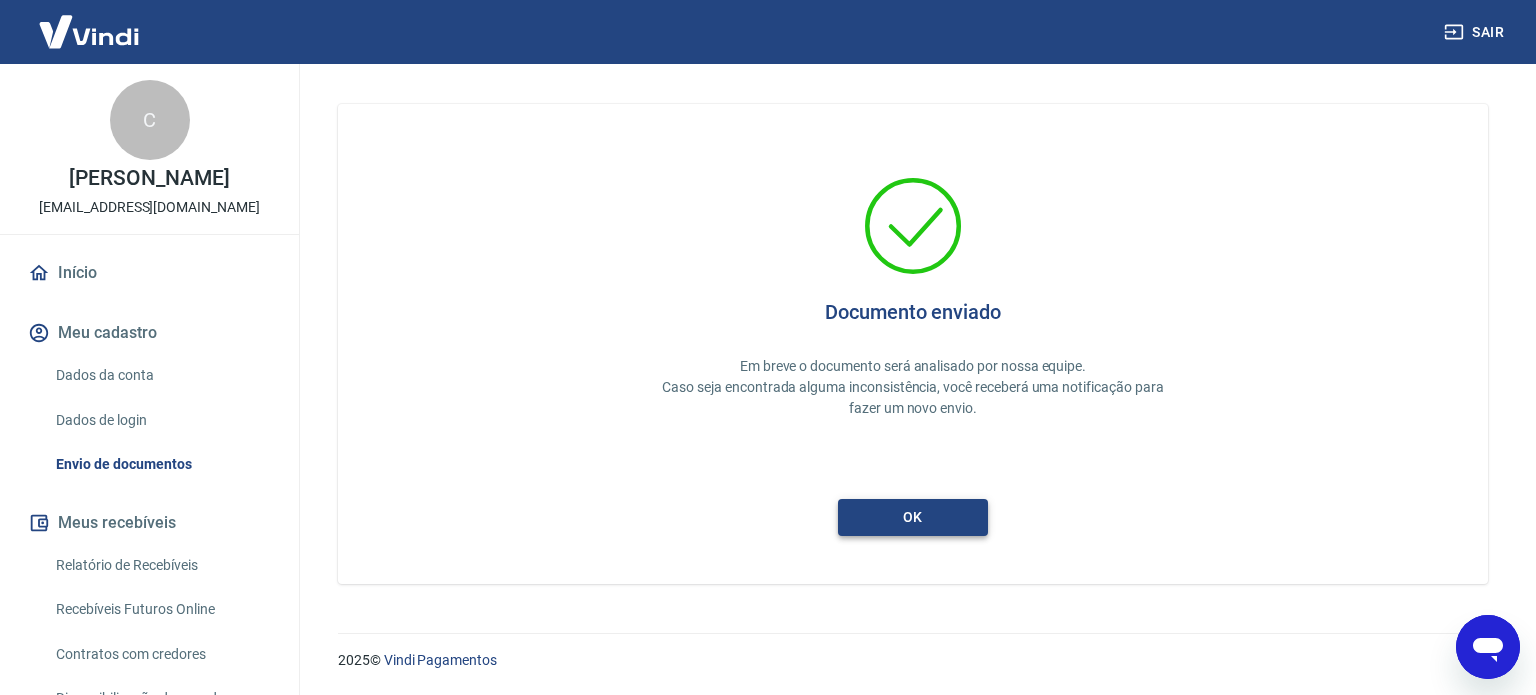 click on "ok" at bounding box center (913, 517) 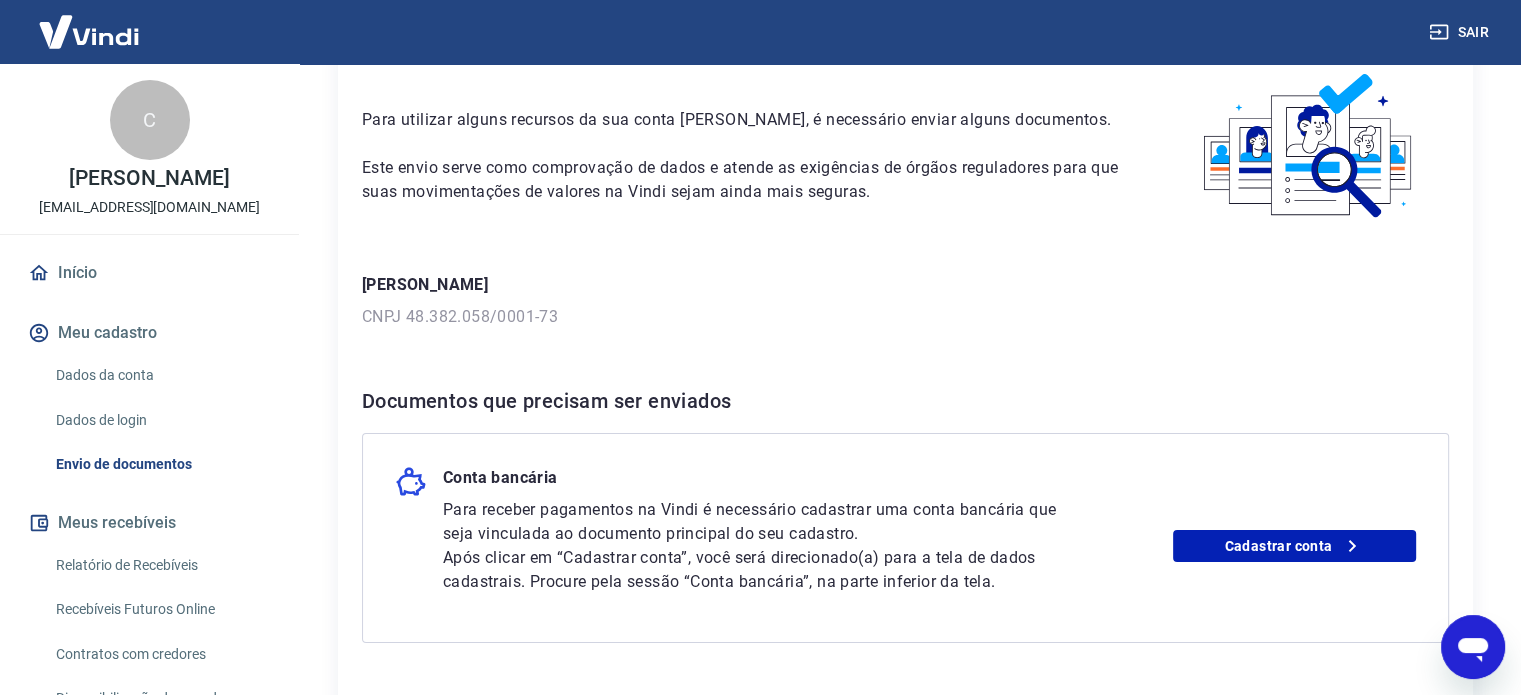 scroll, scrollTop: 200, scrollLeft: 0, axis: vertical 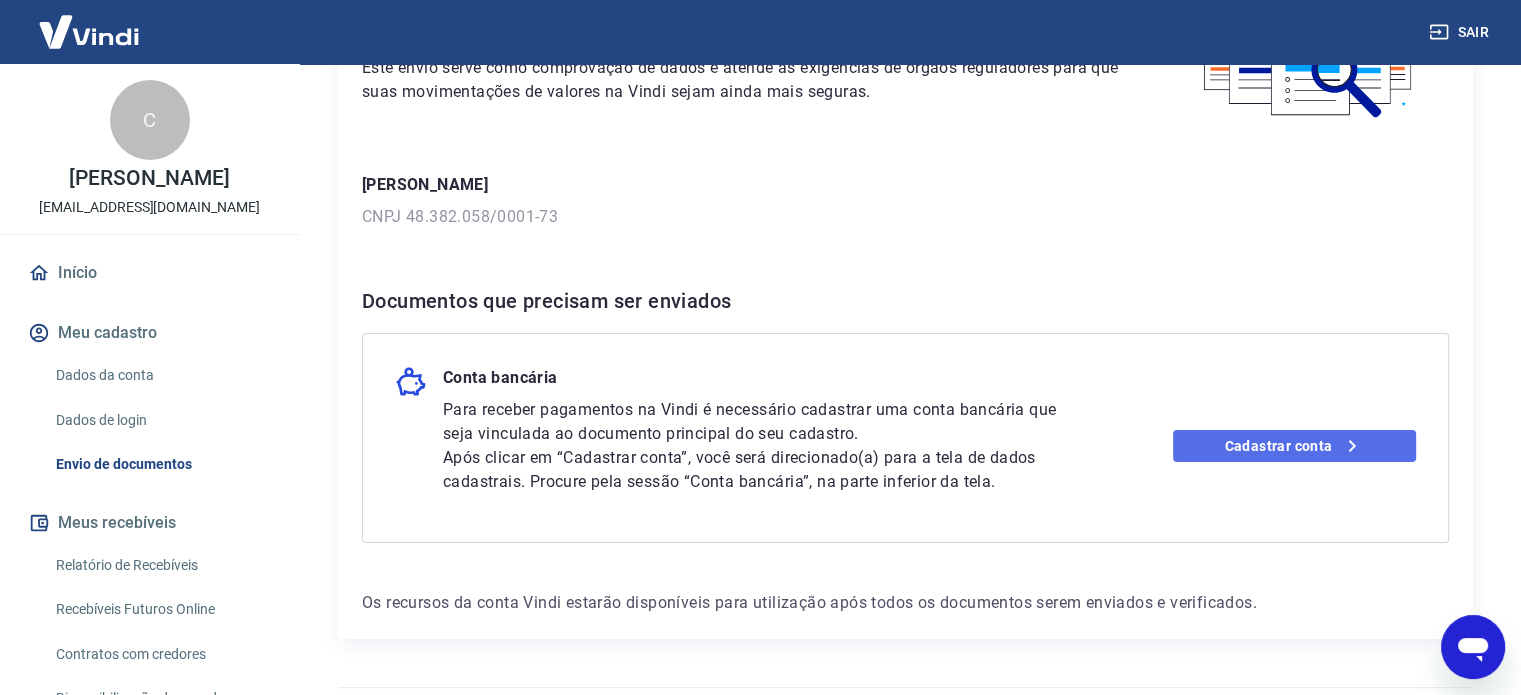 click on "Cadastrar conta" at bounding box center (1294, 446) 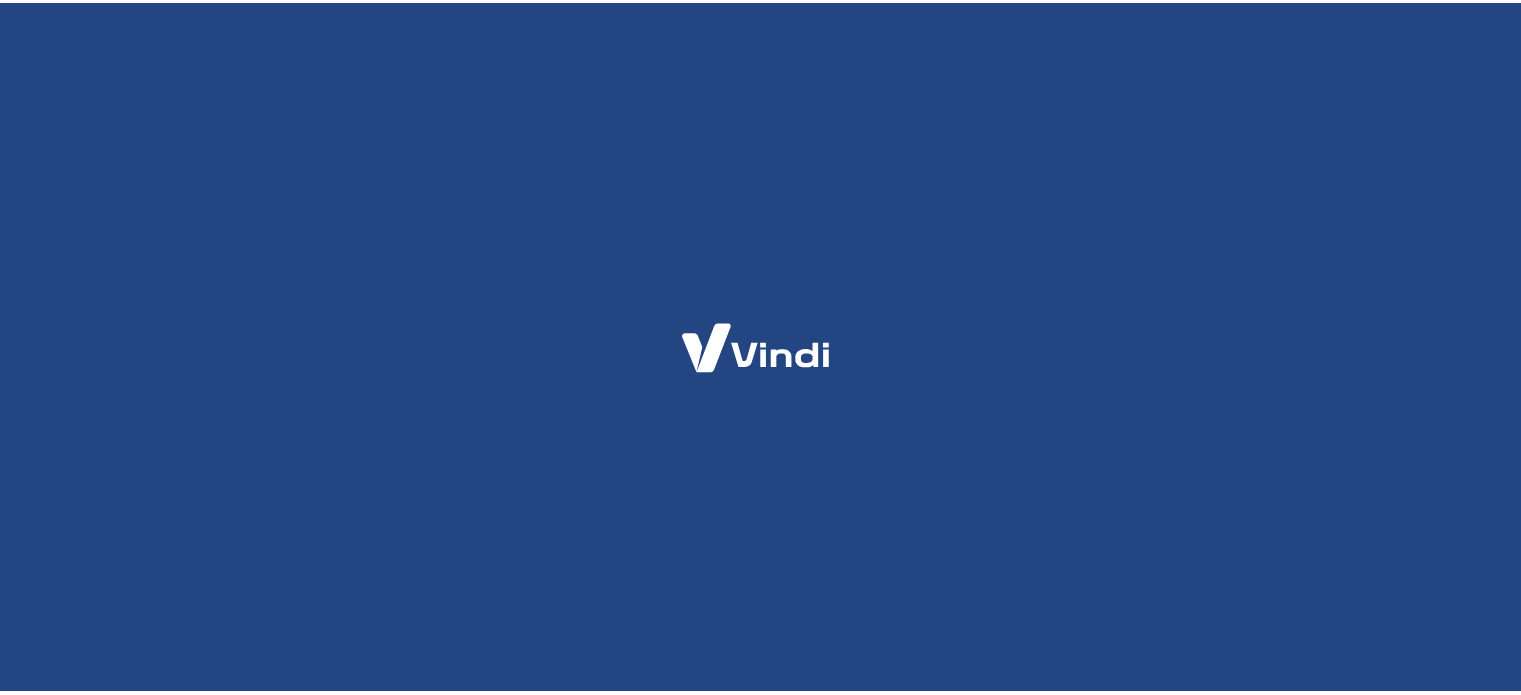 scroll, scrollTop: 0, scrollLeft: 0, axis: both 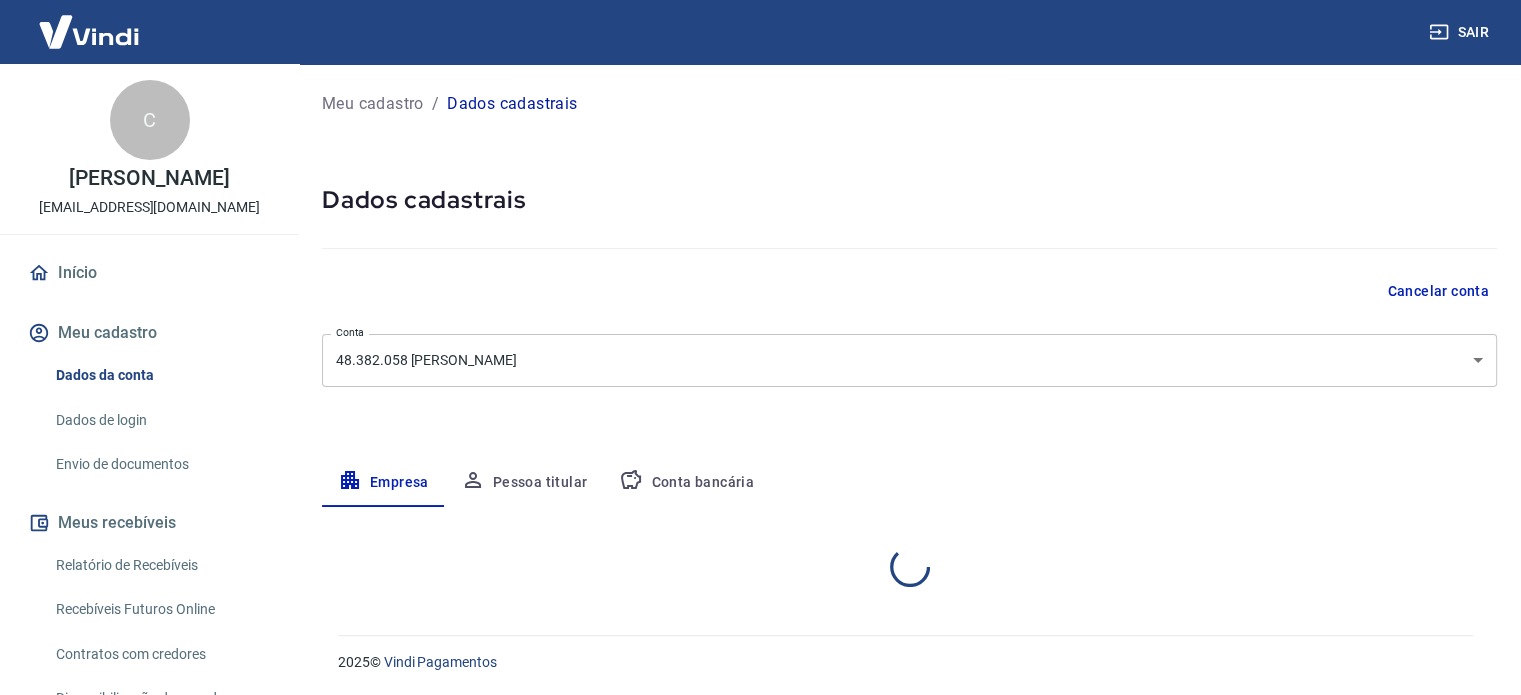 select on "RS" 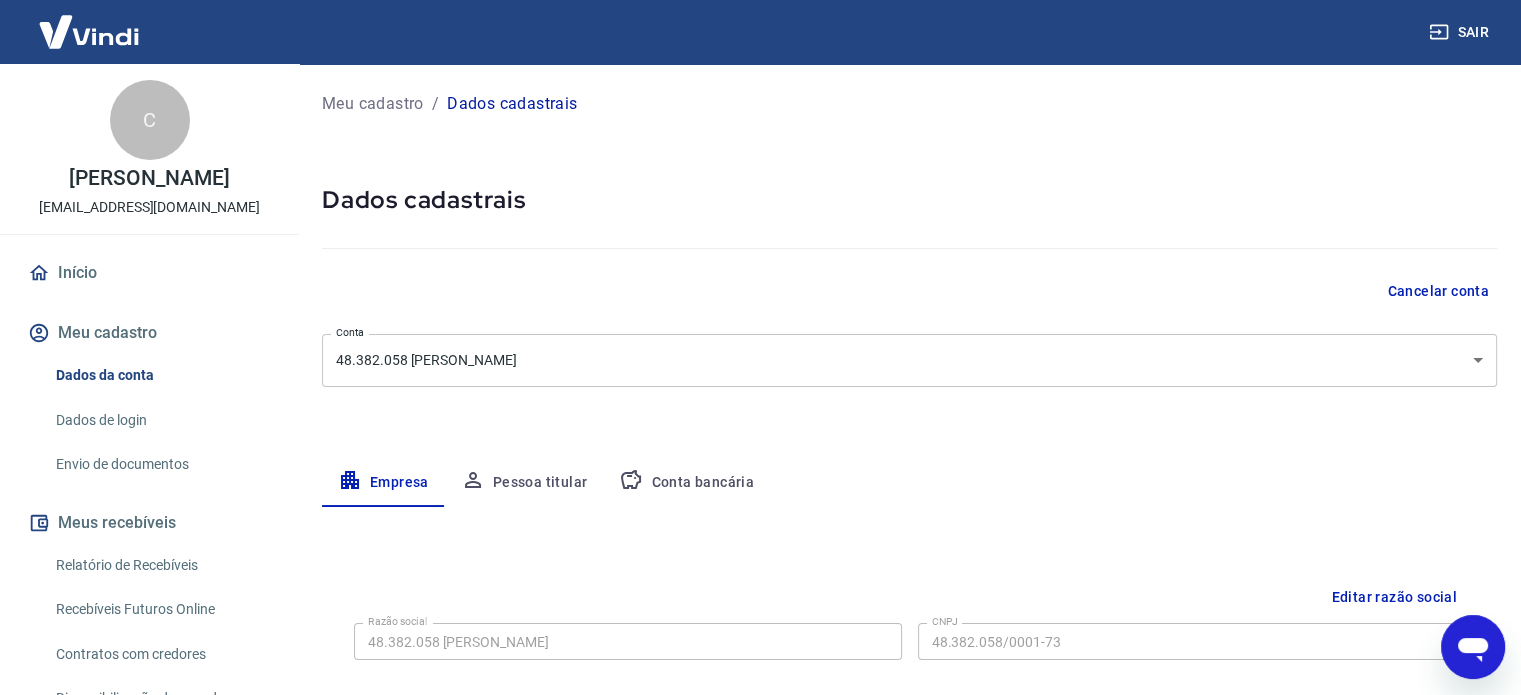 scroll, scrollTop: 0, scrollLeft: 0, axis: both 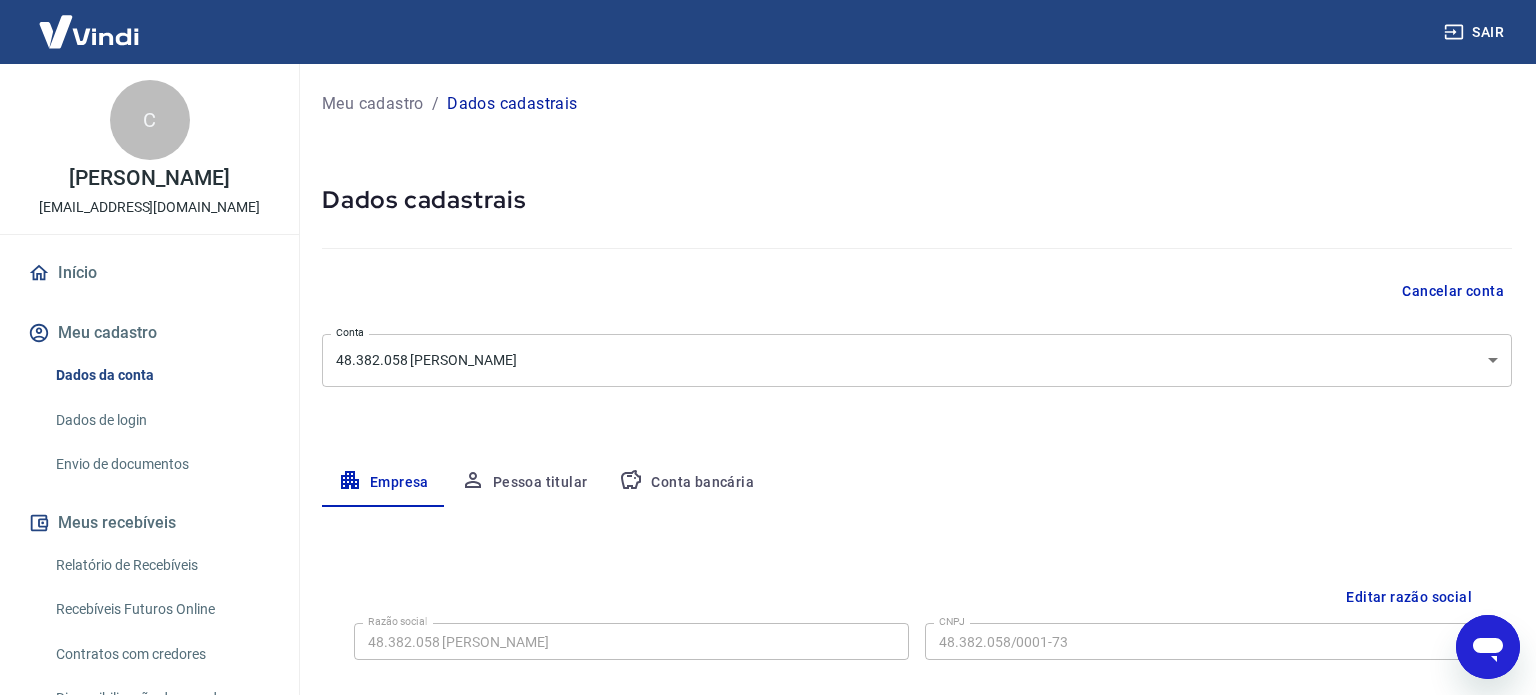 click on "Sair C [PERSON_NAME] [EMAIL_ADDRESS][DOMAIN_NAME] Início Meu cadastro Dados da conta Dados de login Envio de documentos Meus recebíveis Relatório de Recebíveis Recebíveis Futuros Online Contratos com credores Disponibilização de agenda Segurança Fale conosco Meu cadastro / Dados cadastrais Dados cadastrais Cancelar conta Conta 48.382.058 [PERSON_NAME] LANGE [object Object] Conta Empresa Pessoa titular Conta bancária Editar razão social Razão social 48.382.058 [PERSON_NAME] LANGE Razão social CNPJ 48.382.058/0001-73 CNPJ Endereço da empresa Editar endereço CEP 96810-114 CEP [GEOGRAPHIC_DATA] Rua Número 1075 Número Complemento 402 Complemento Bairro [GEOGRAPHIC_DATA] [GEOGRAPHIC_DATA] [GEOGRAPHIC_DATA] [GEOGRAPHIC_DATA] [GEOGRAPHIC_DATA] [GEOGRAPHIC_DATA] [GEOGRAPHIC_DATA] [GEOGRAPHIC_DATA] [GEOGRAPHIC_DATA] [GEOGRAPHIC_DATA] [GEOGRAPHIC_DATA] [GEOGRAPHIC_DATA] [GEOGRAPHIC_DATA] [GEOGRAPHIC_DATA] [GEOGRAPHIC_DATA] [GEOGRAPHIC_DATA] [GEOGRAPHIC_DATA] [GEOGRAPHIC_DATA] [GEOGRAPHIC_DATA] [GEOGRAPHIC_DATA] [GEOGRAPHIC_DATA] [GEOGRAPHIC_DATA] [GEOGRAPHIC_DATA] [GEOGRAPHIC_DATA] [GEOGRAPHIC_DATA] [GEOGRAPHIC_DATA] [GEOGRAPHIC_DATA] [GEOGRAPHIC_DATA]" at bounding box center (768, 347) 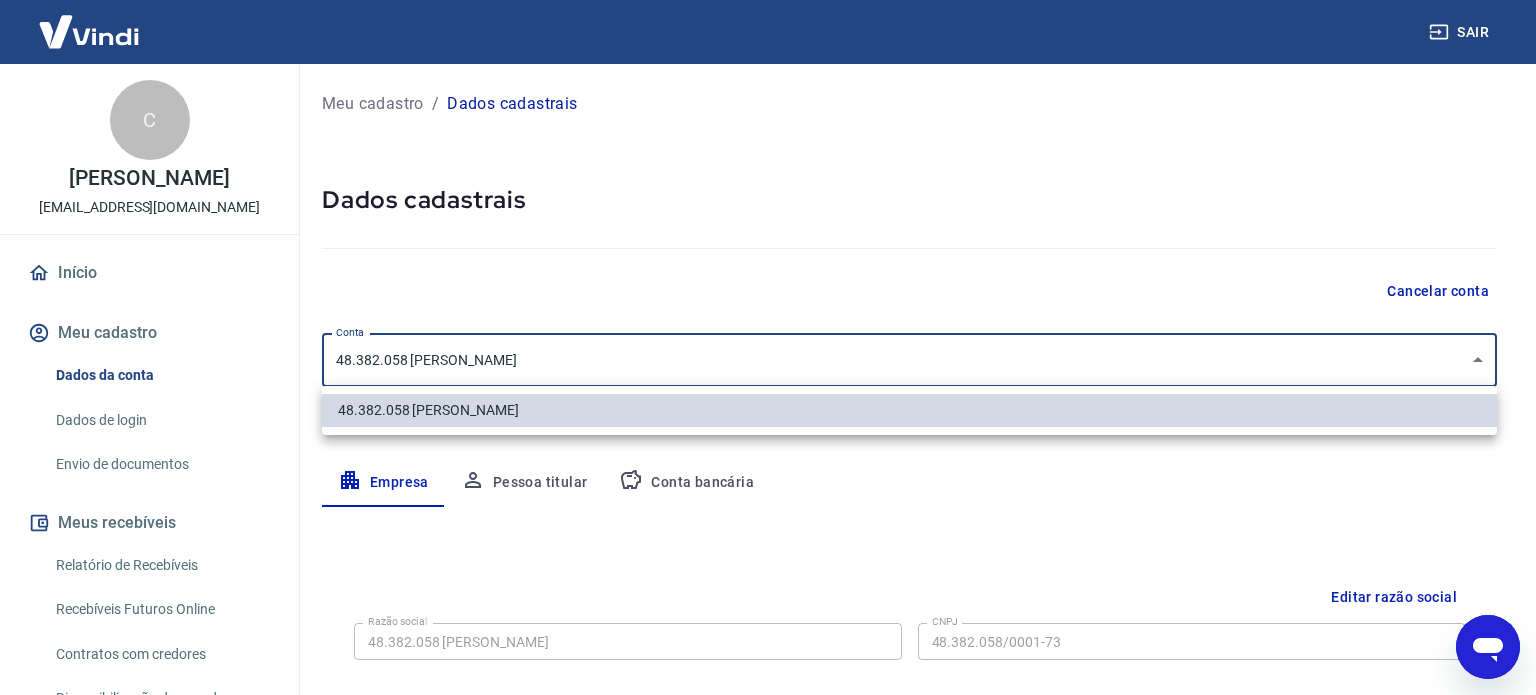 click at bounding box center (768, 347) 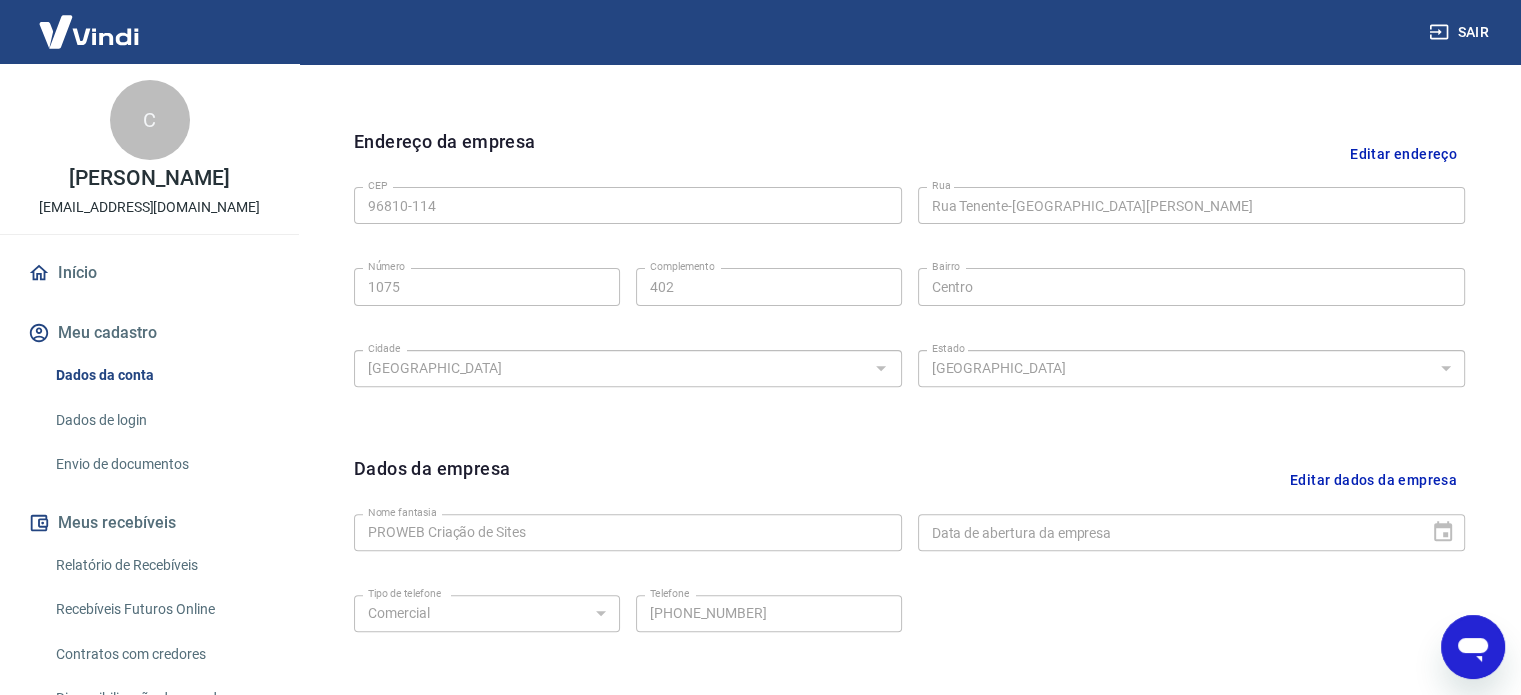 scroll, scrollTop: 700, scrollLeft: 0, axis: vertical 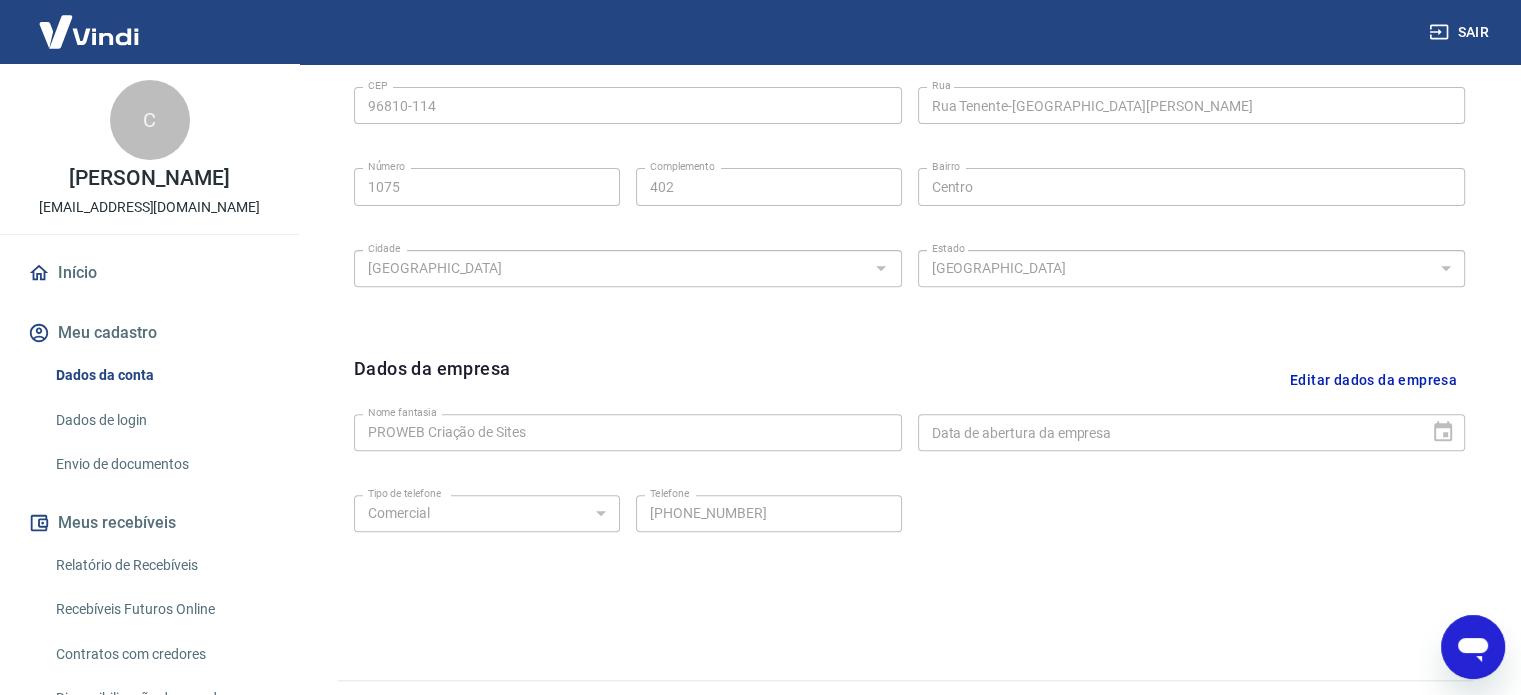 click on "Tipo de telefone Residencial Comercial Tipo de telefone Telefone [PHONE_NUMBER] Telefone" at bounding box center [909, 527] 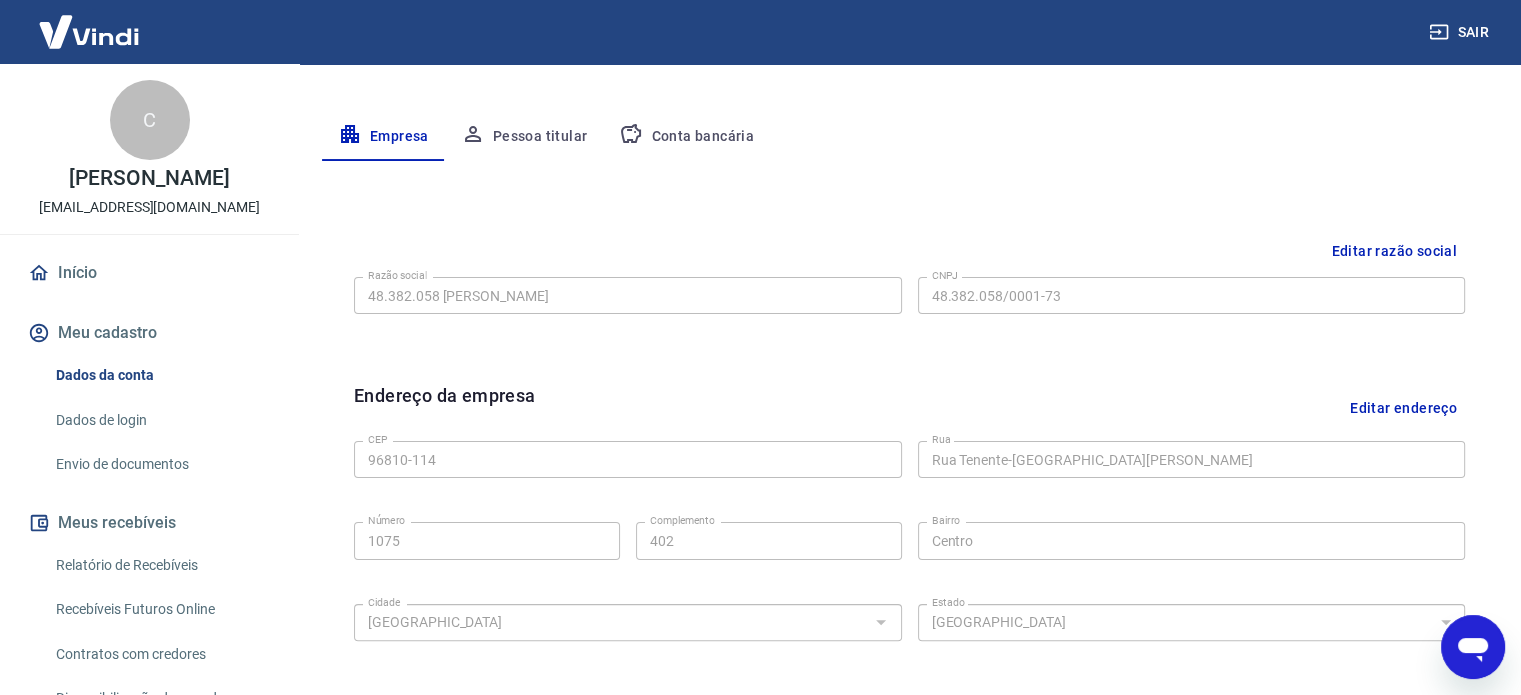 scroll, scrollTop: 146, scrollLeft: 0, axis: vertical 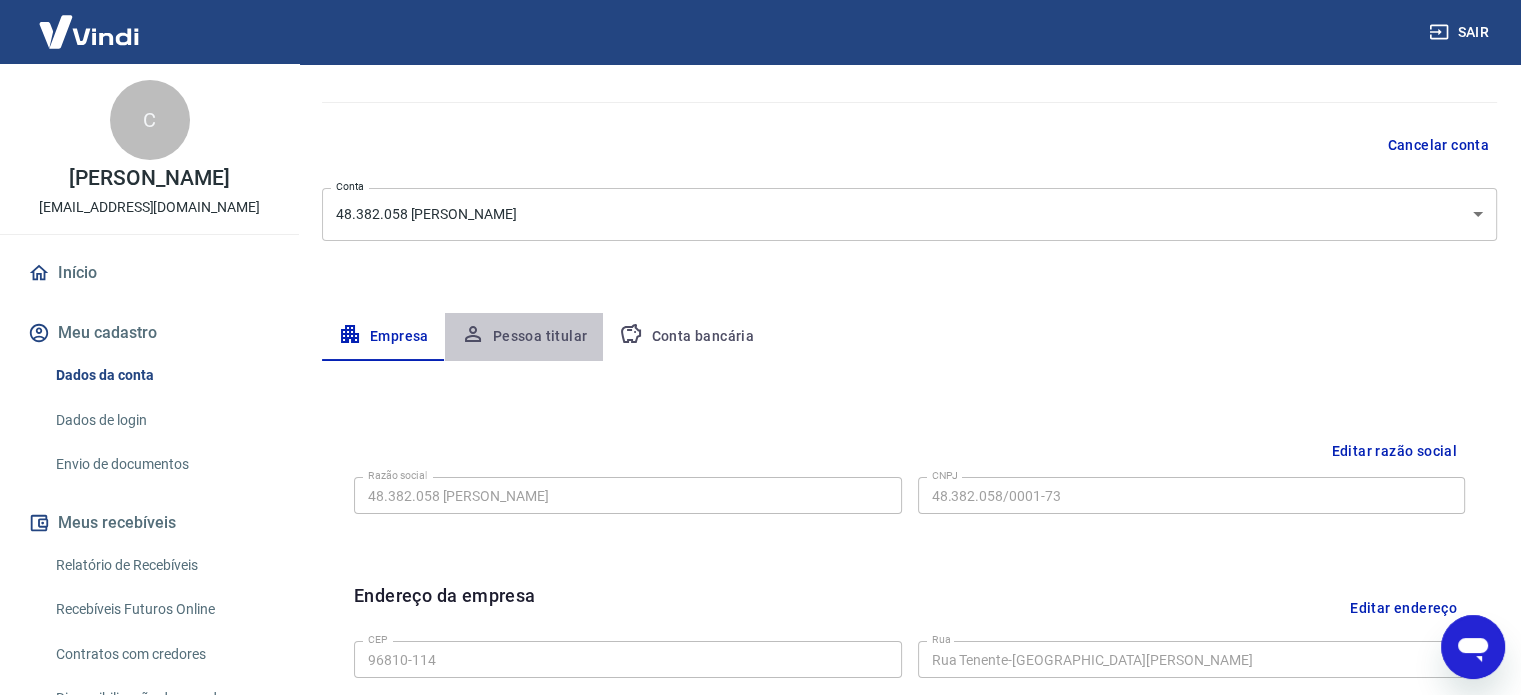 click on "Pessoa titular" at bounding box center (524, 337) 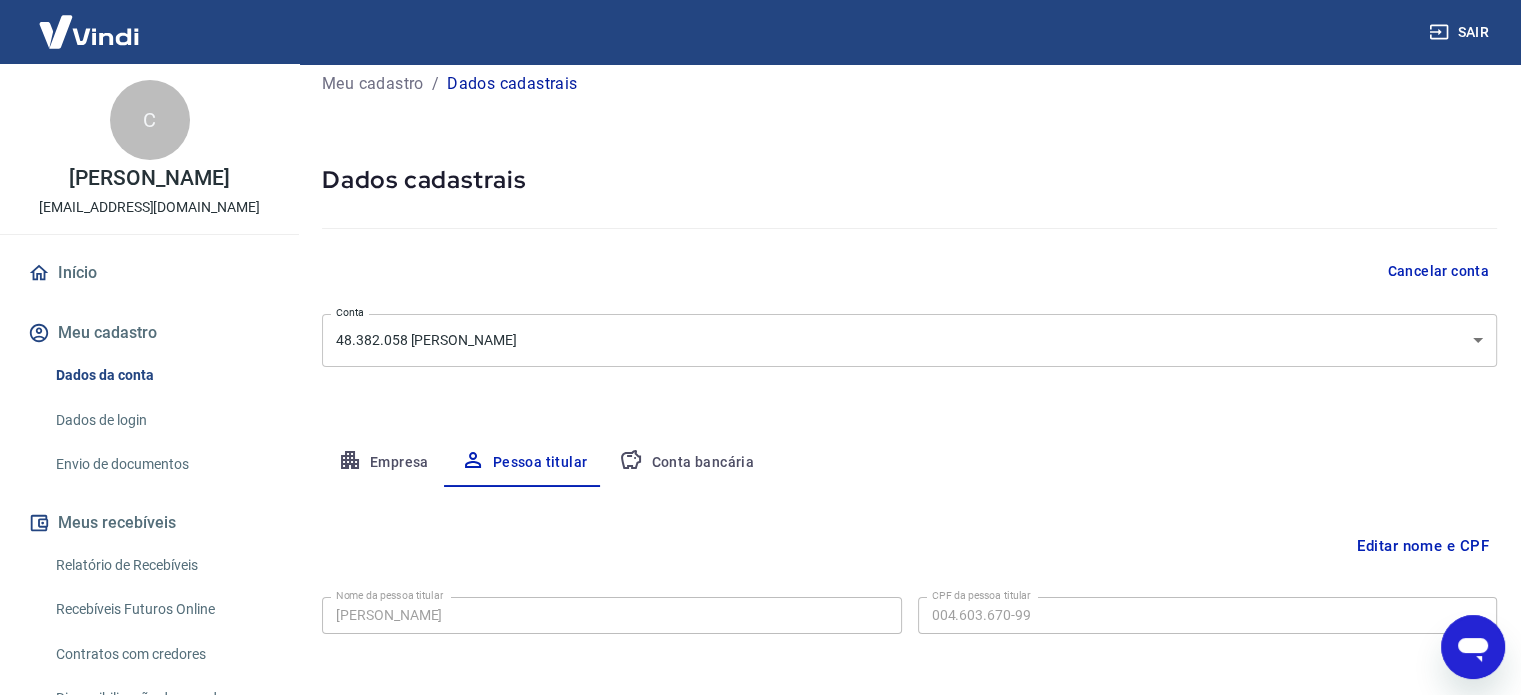 scroll, scrollTop: 104, scrollLeft: 0, axis: vertical 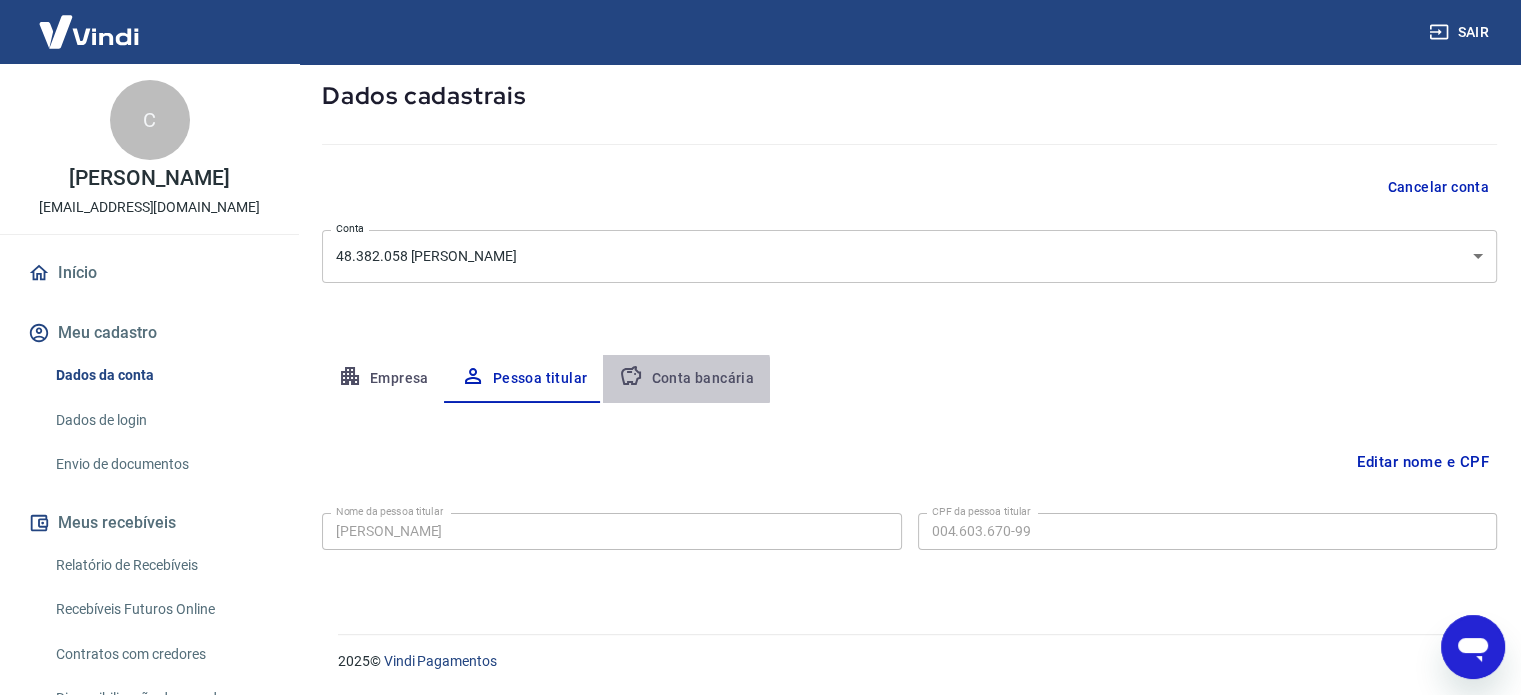 click on "Conta bancária" at bounding box center [686, 379] 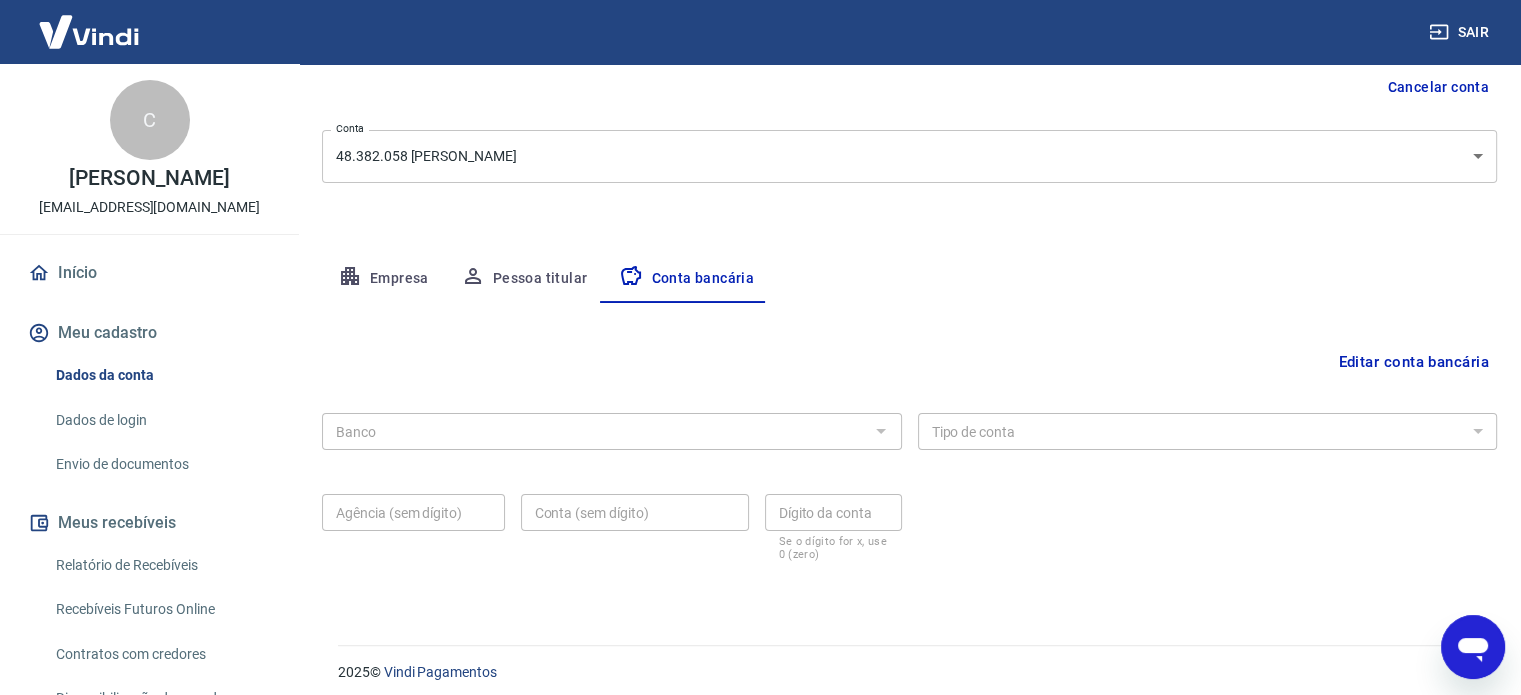 scroll, scrollTop: 215, scrollLeft: 0, axis: vertical 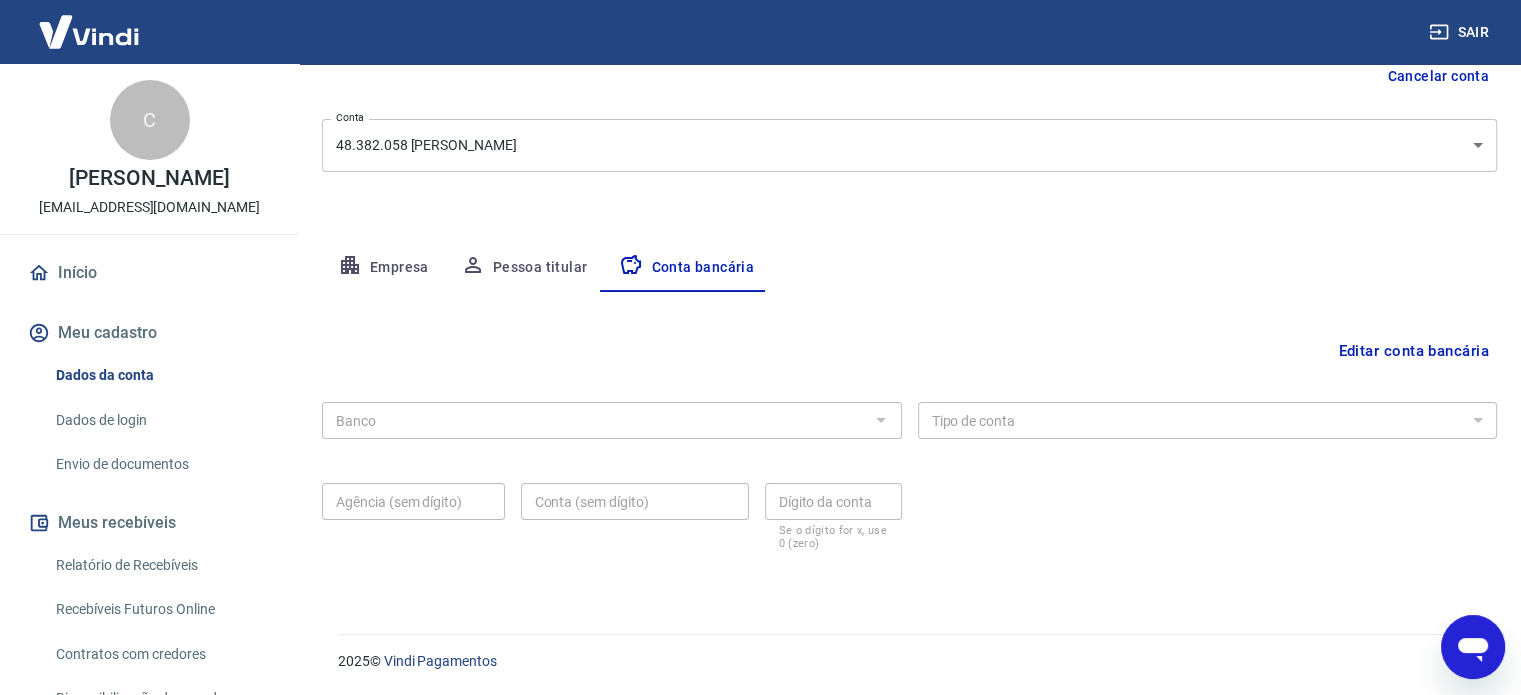 click on "Editar conta bancária" at bounding box center [1413, 351] 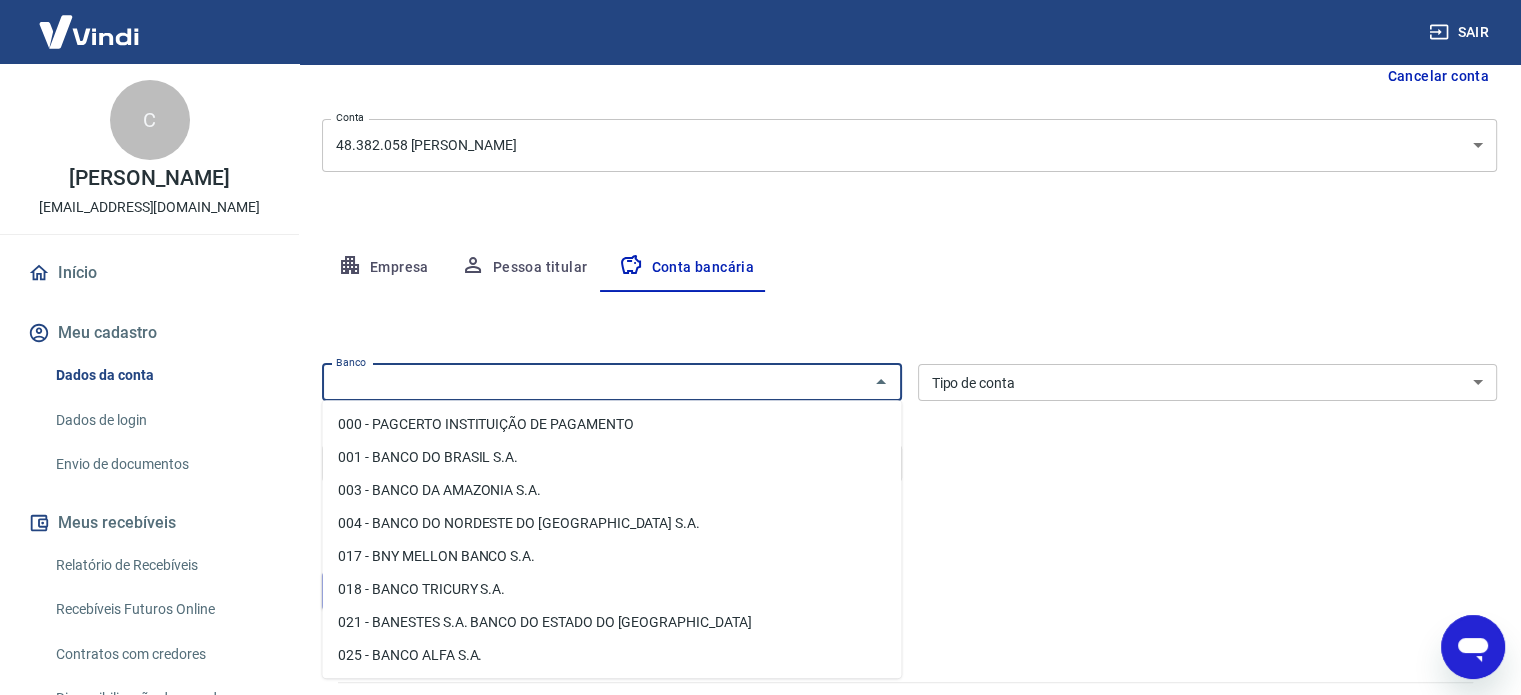 click on "Banco" at bounding box center [595, 382] 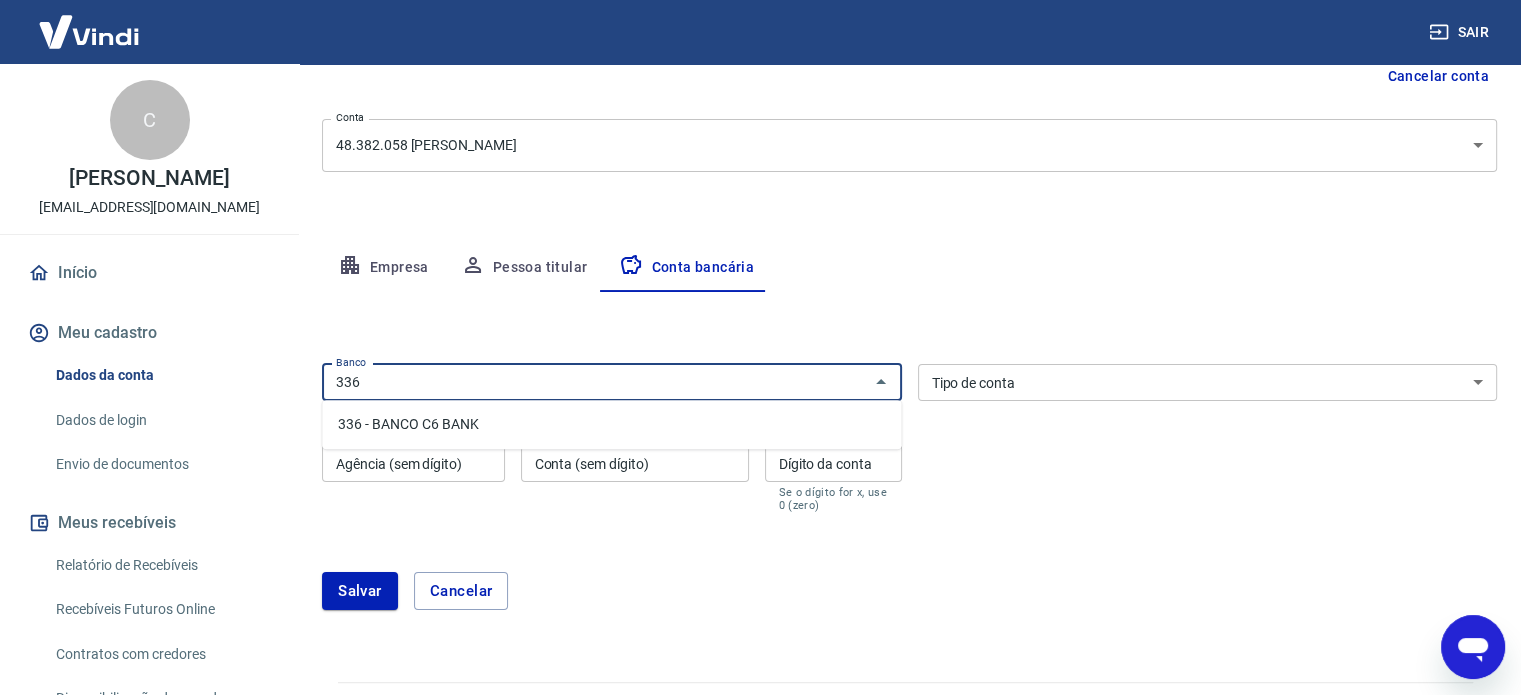 click on "336 - BANCO C6 BANK" at bounding box center [611, 424] 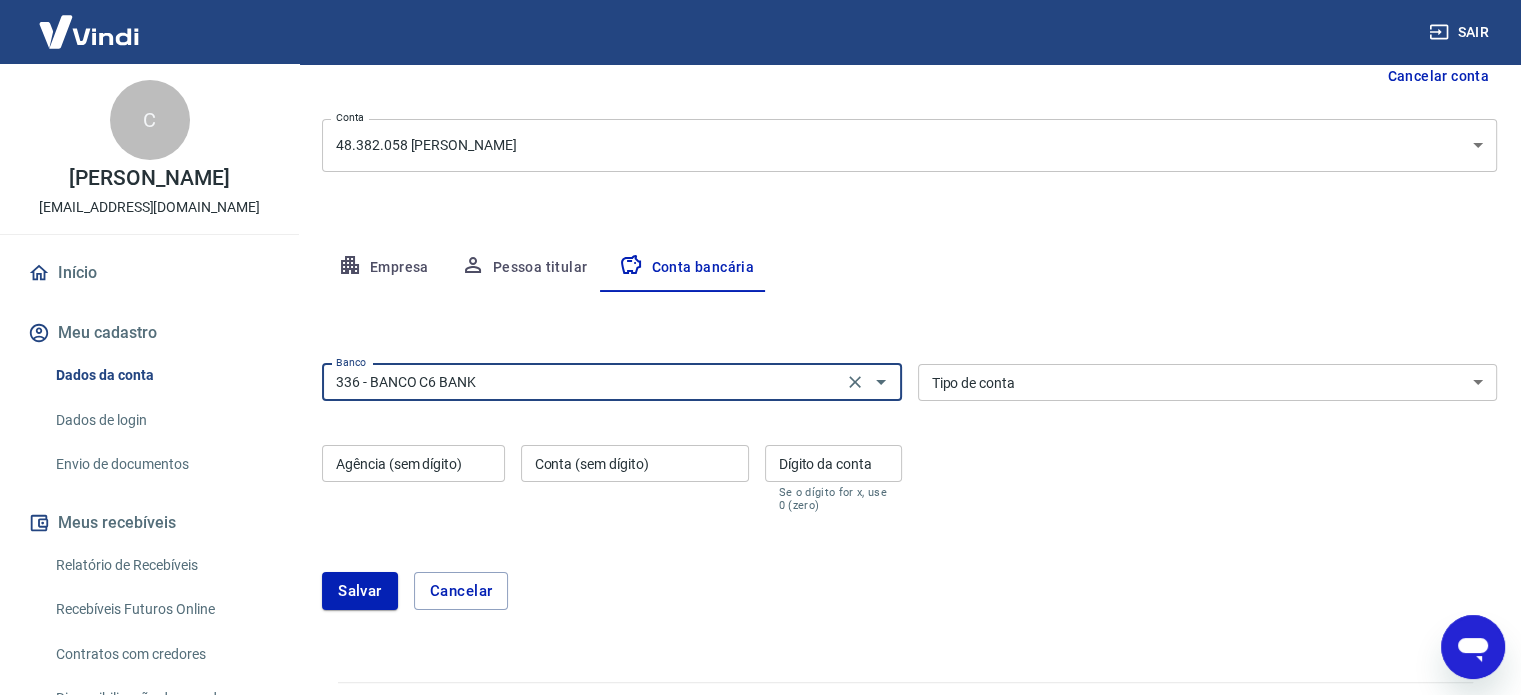 type on "336 - BANCO C6 BANK" 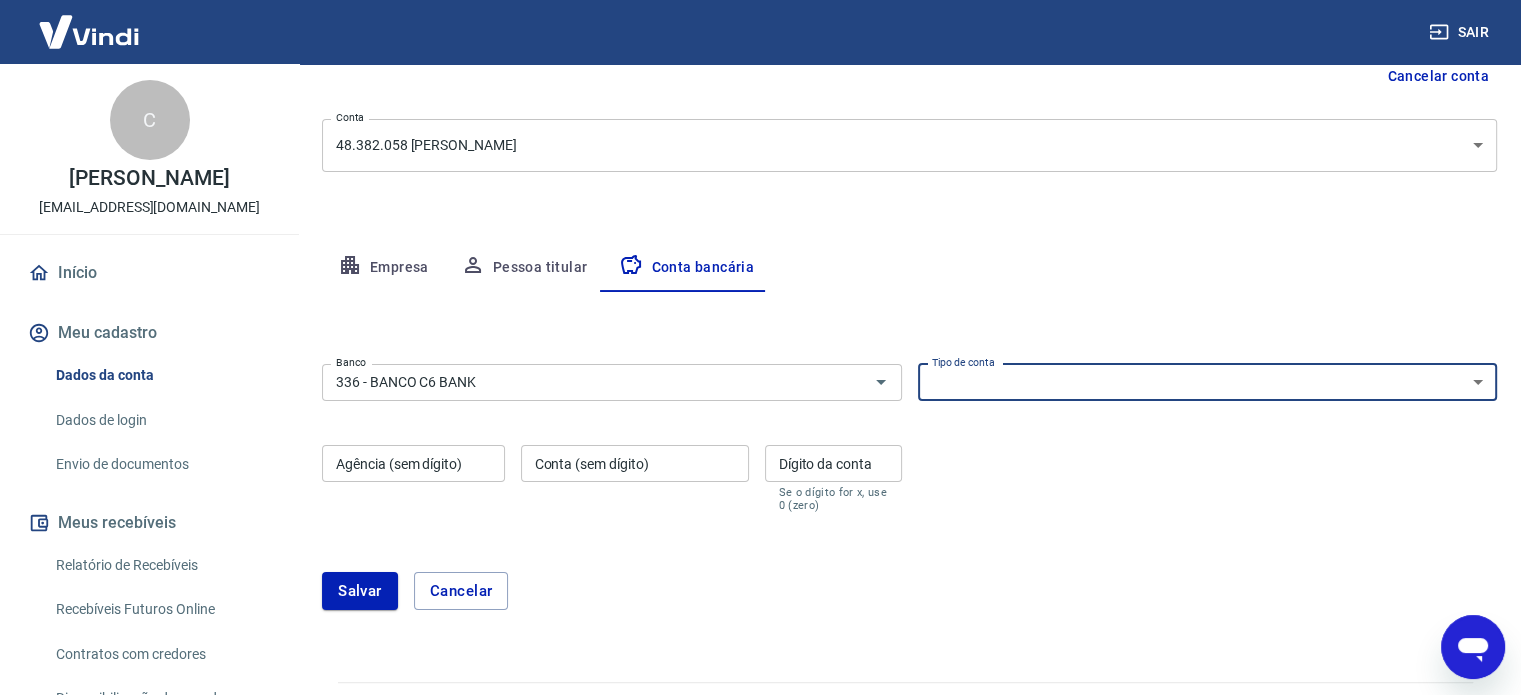 select on "3" 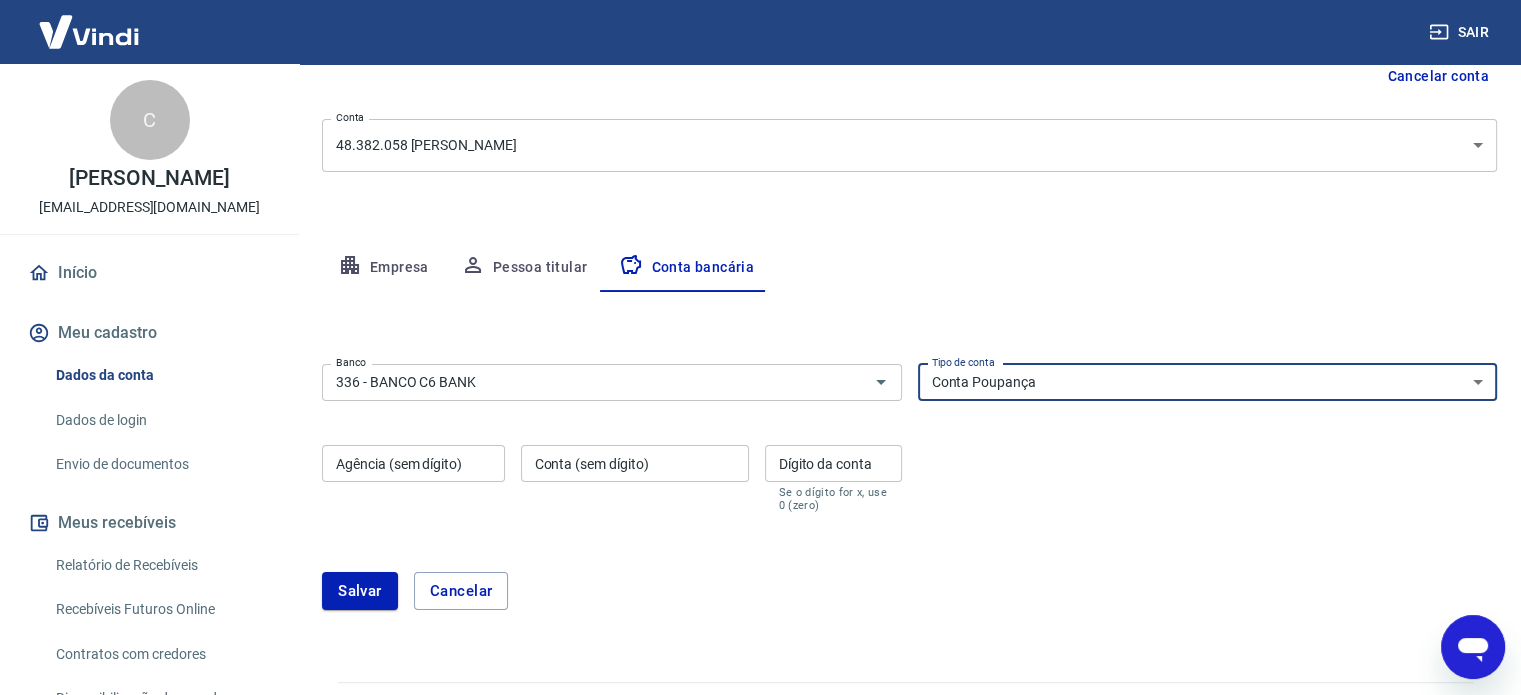 click on "Conta Corrente Conta Poupança" at bounding box center [1208, 382] 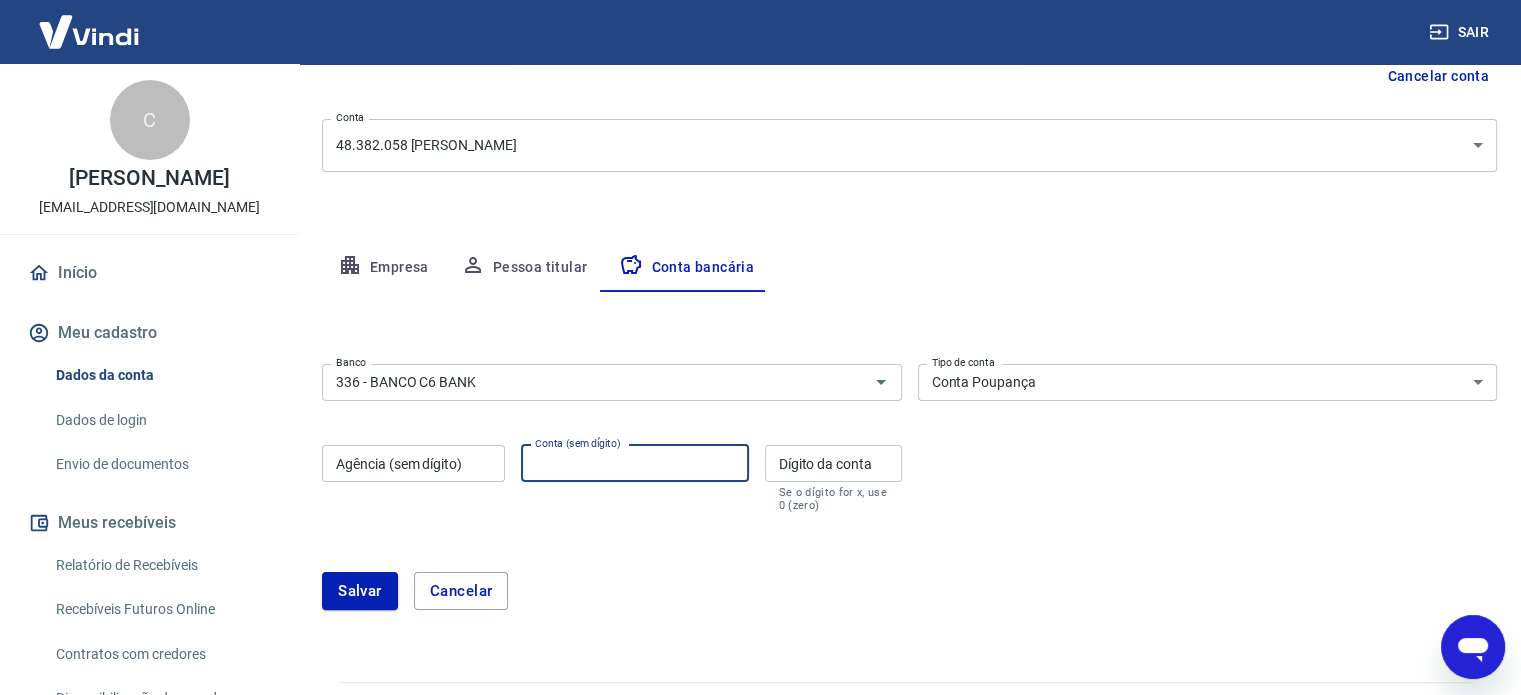 paste on "38845783" 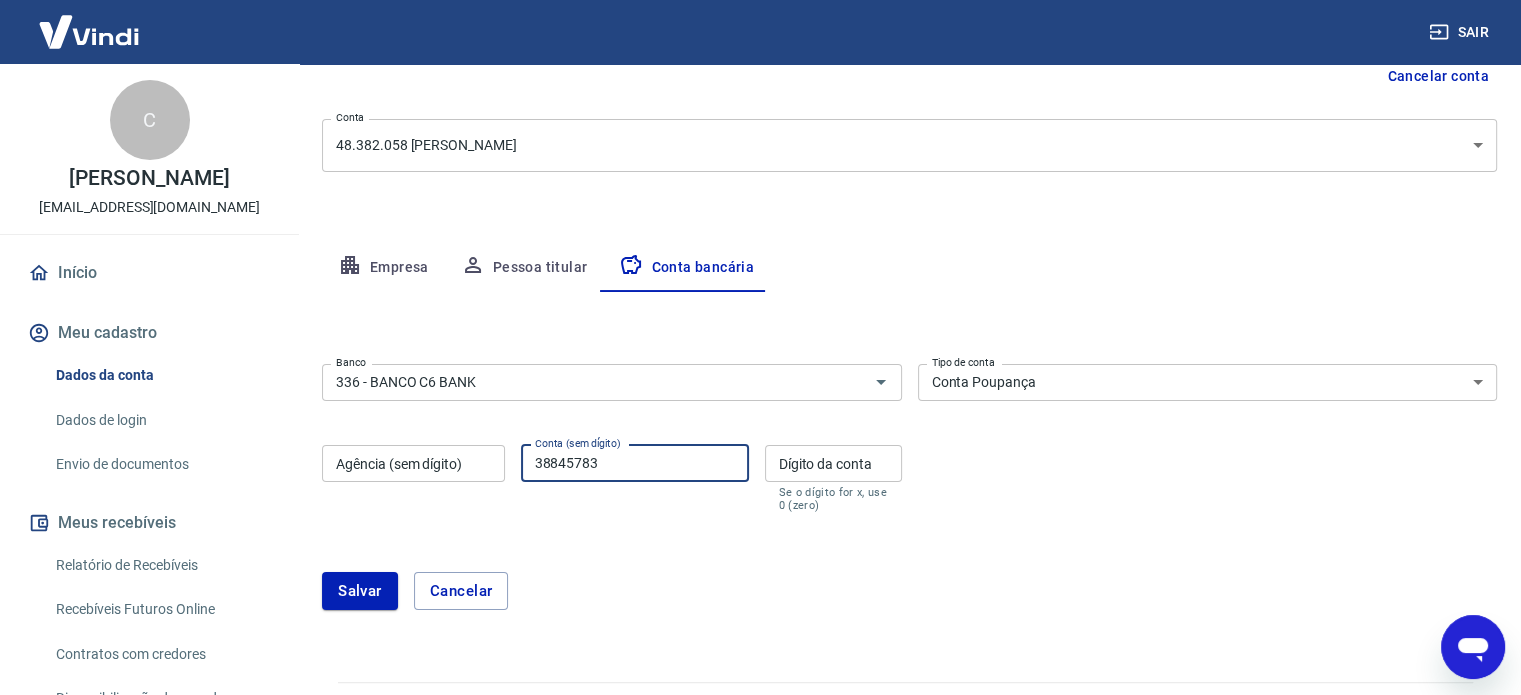 type on "38845783" 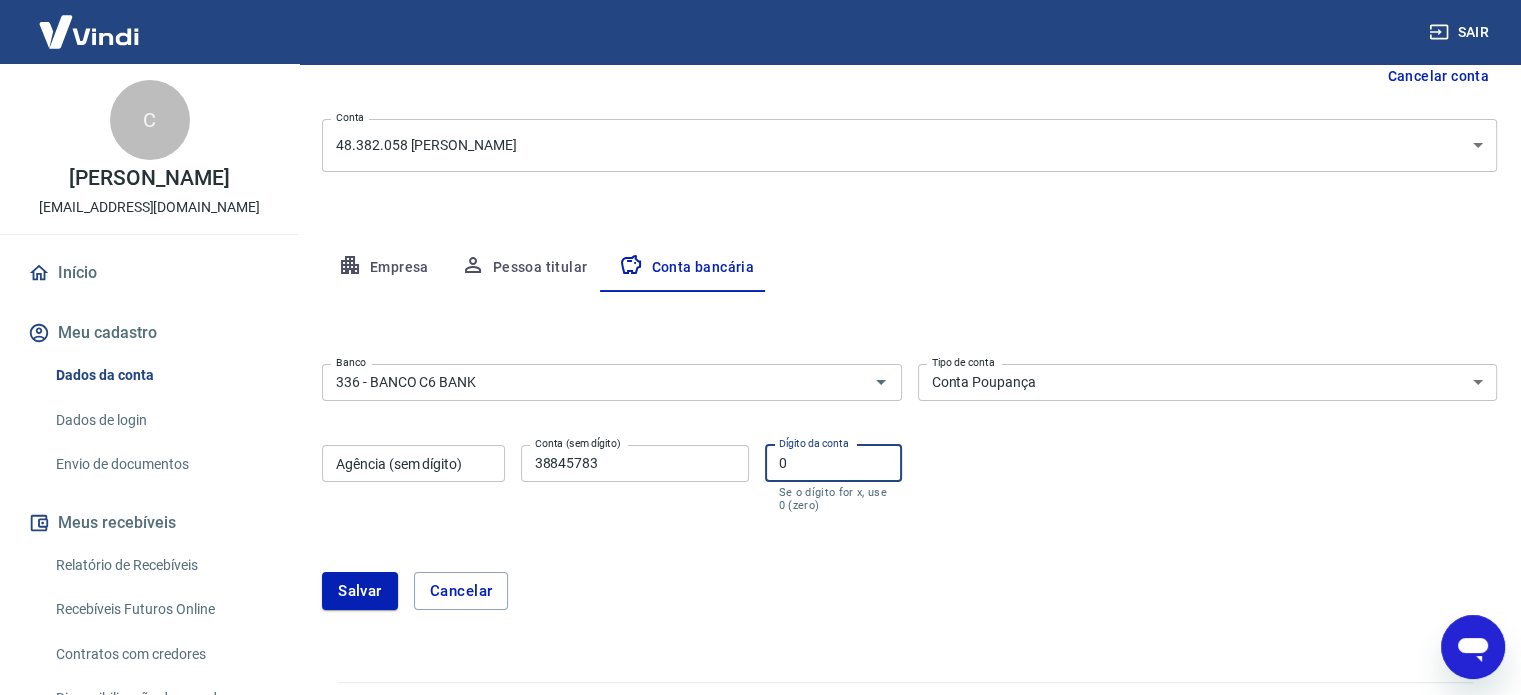 type on "0" 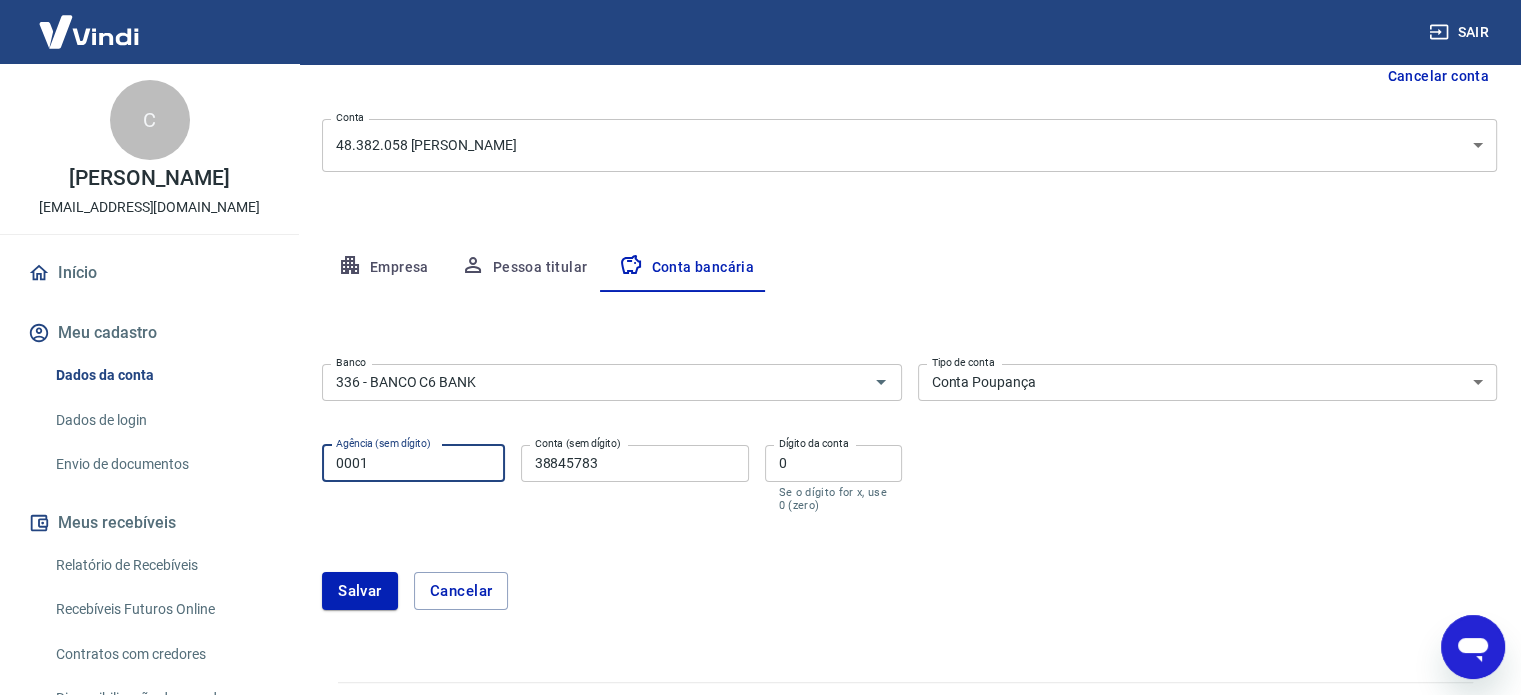 type on "0001" 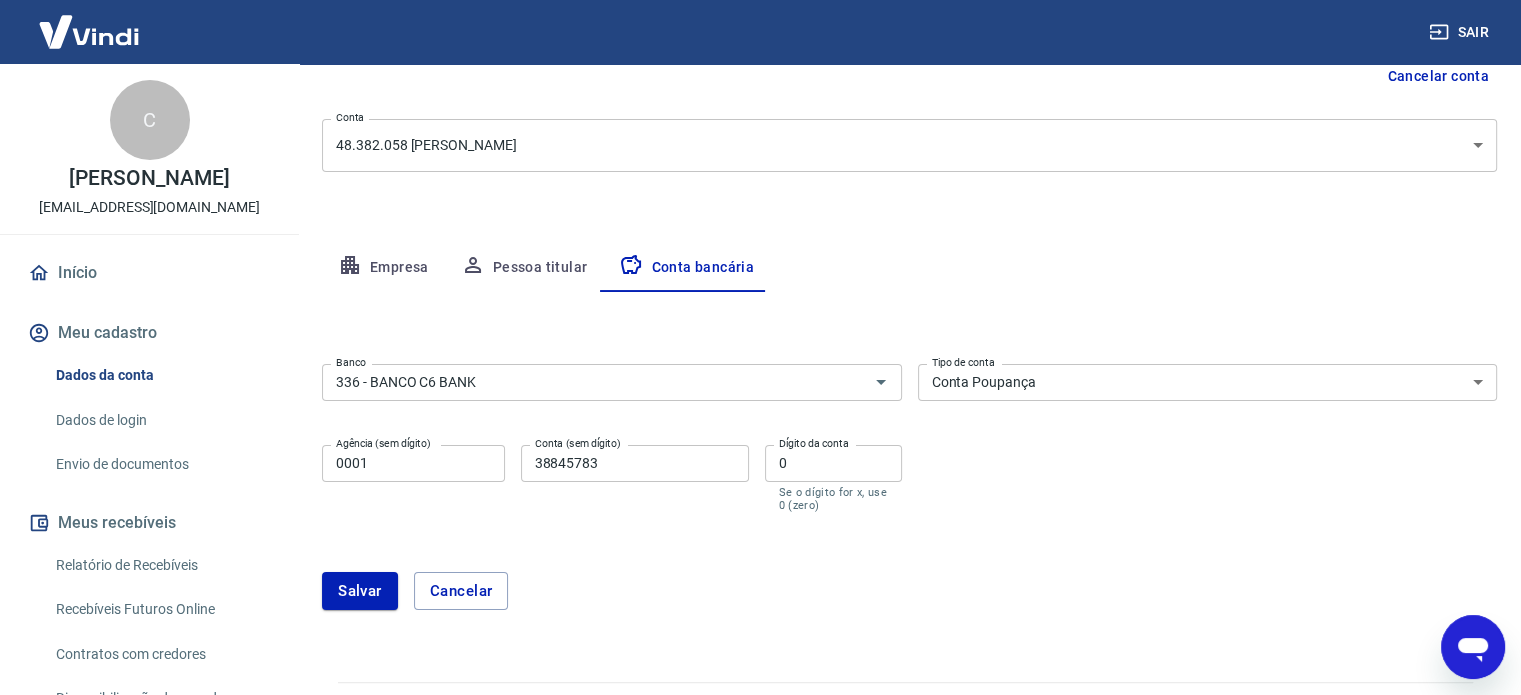 click on "Conta Corrente Conta Poupança" at bounding box center [1208, 382] 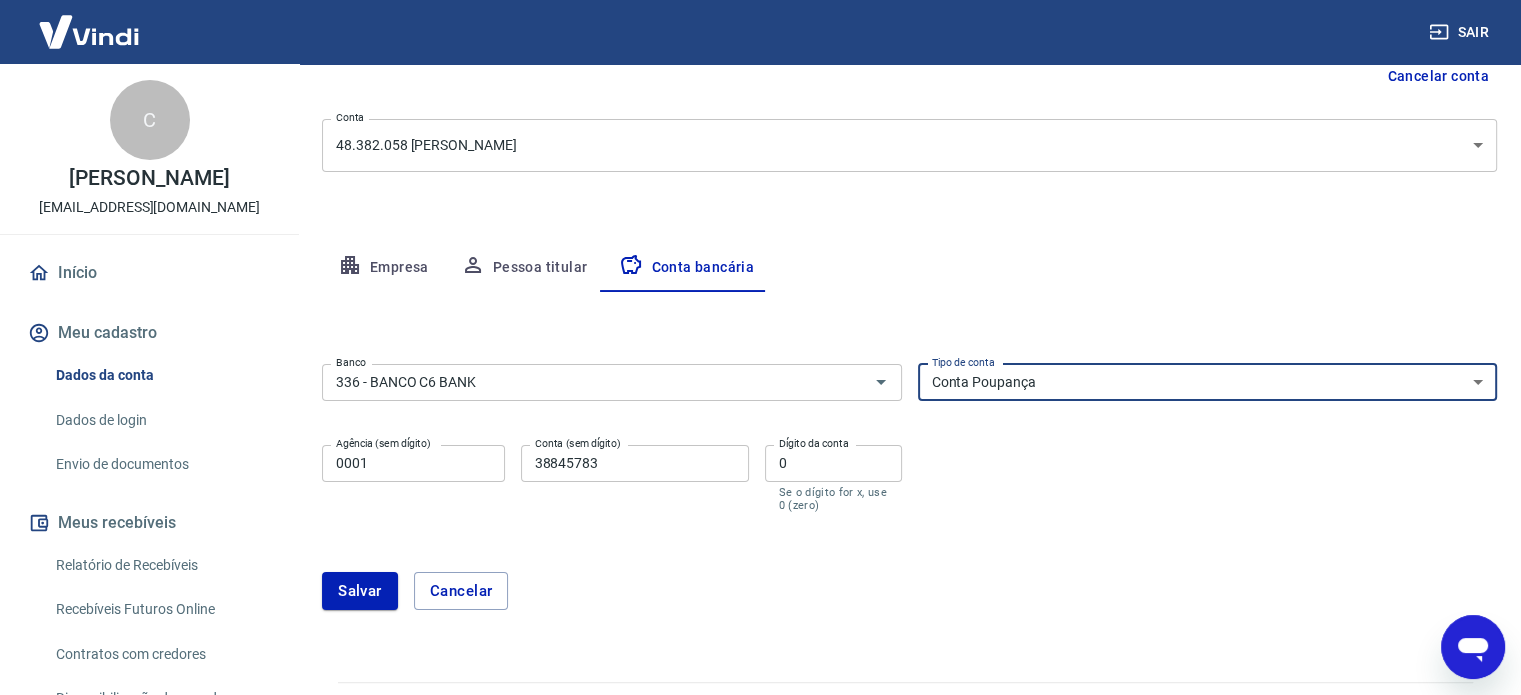 select on "1" 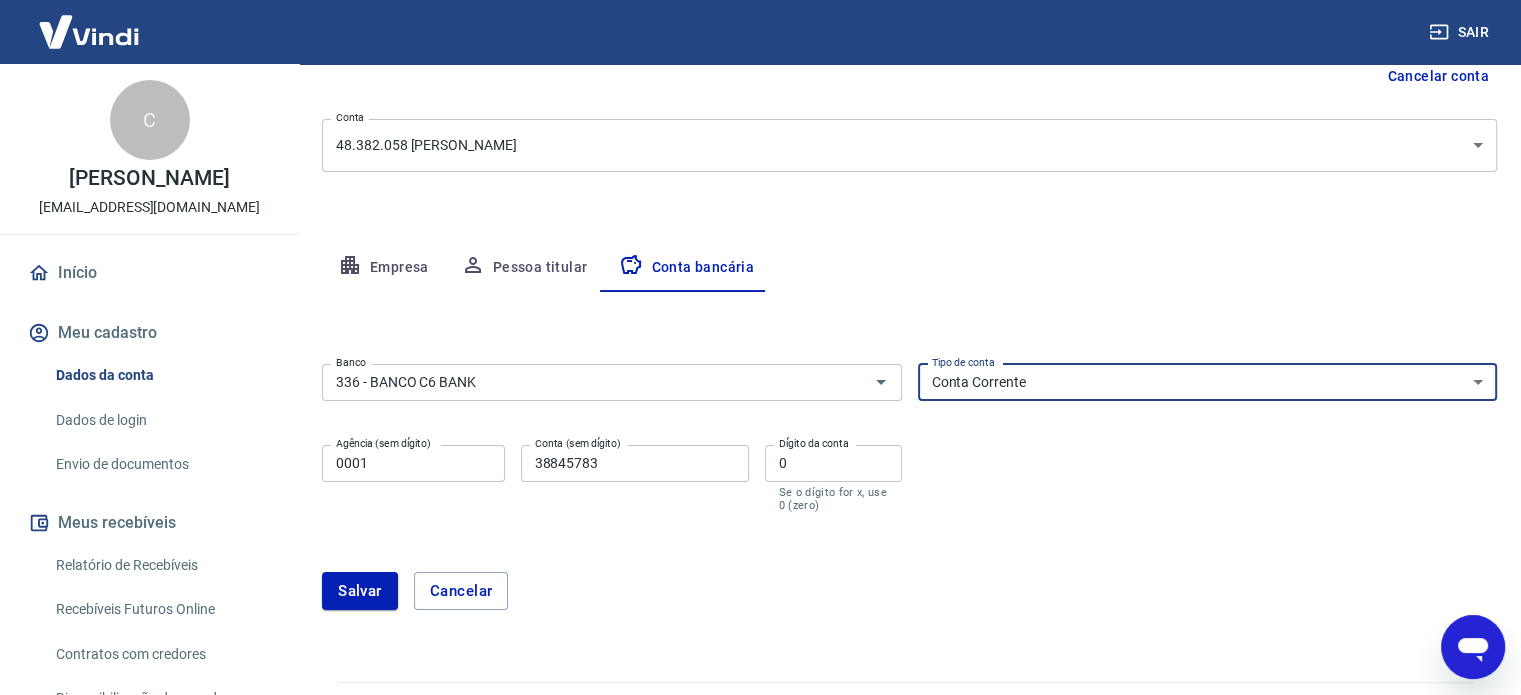 click on "Conta Corrente Conta Poupança" at bounding box center [1208, 382] 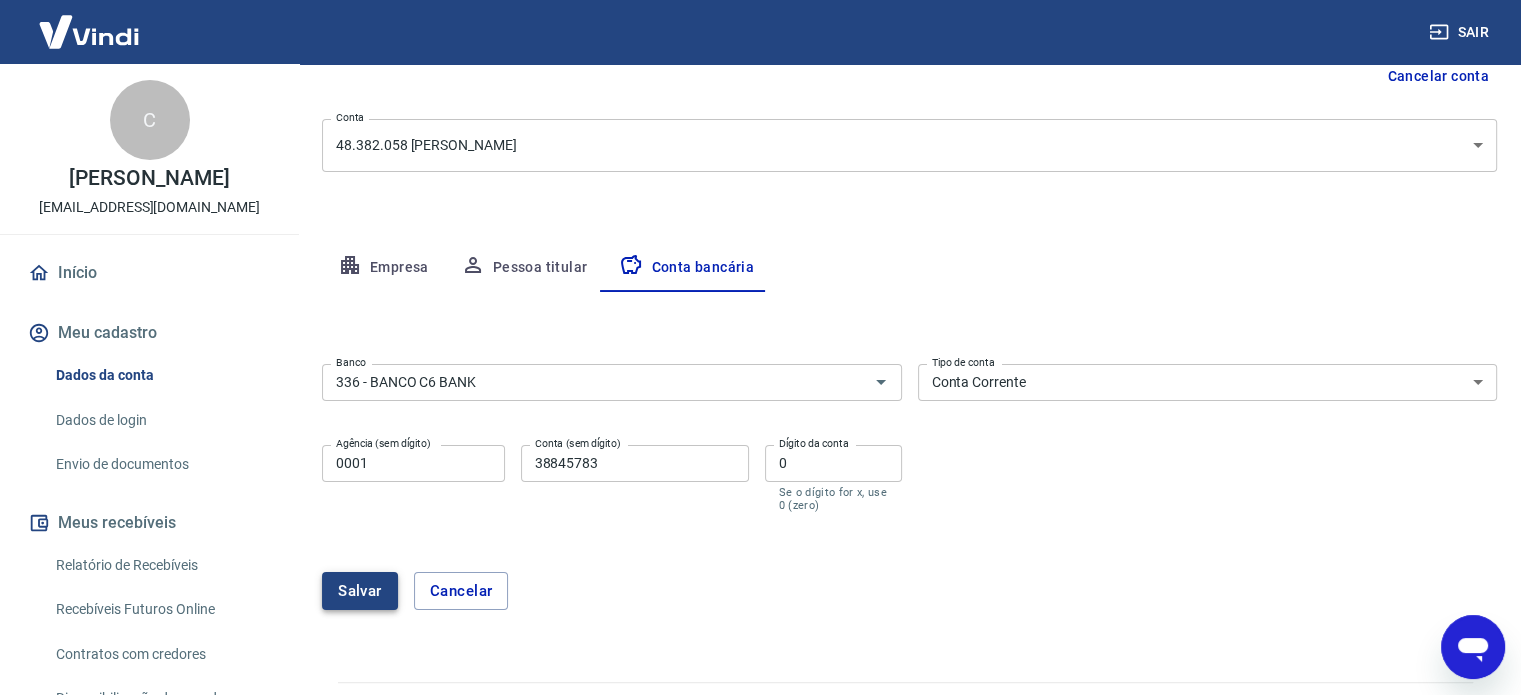 click on "Salvar" at bounding box center [360, 591] 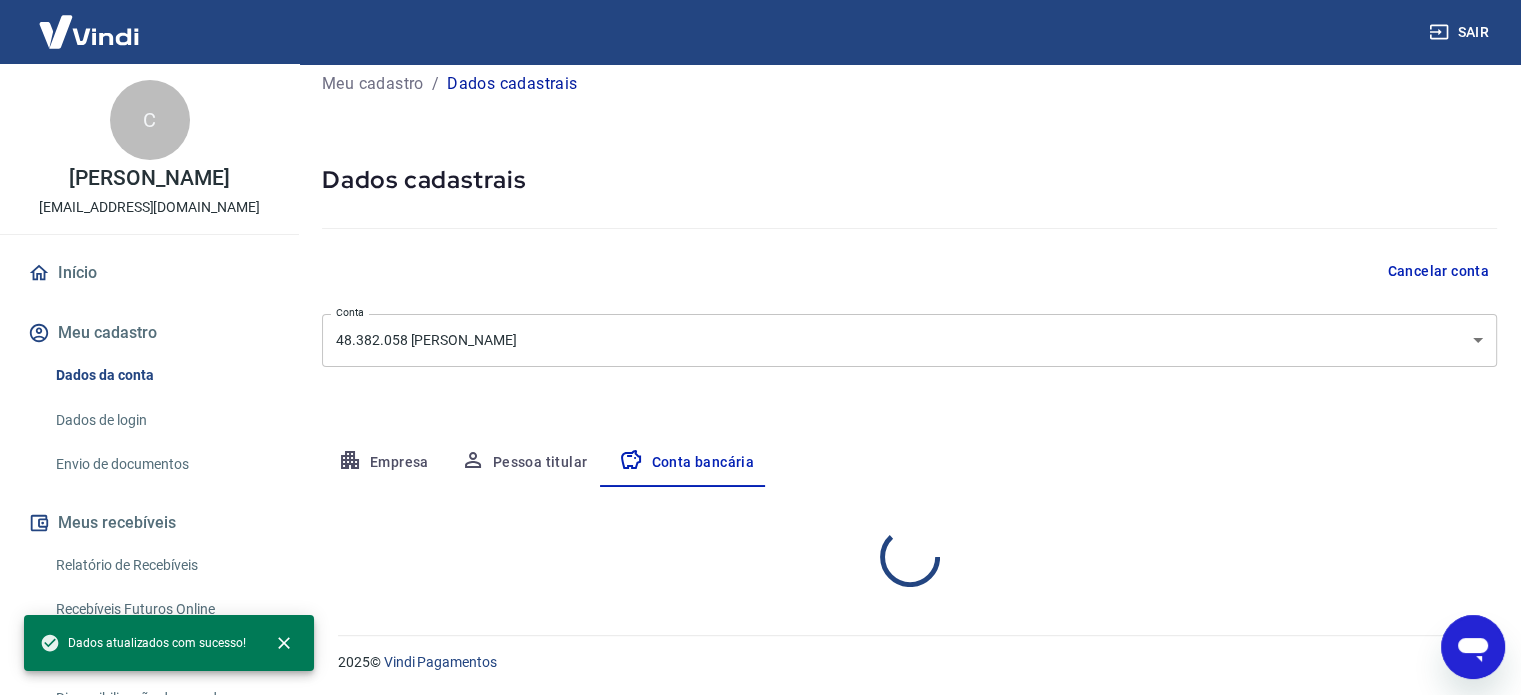 select on "1" 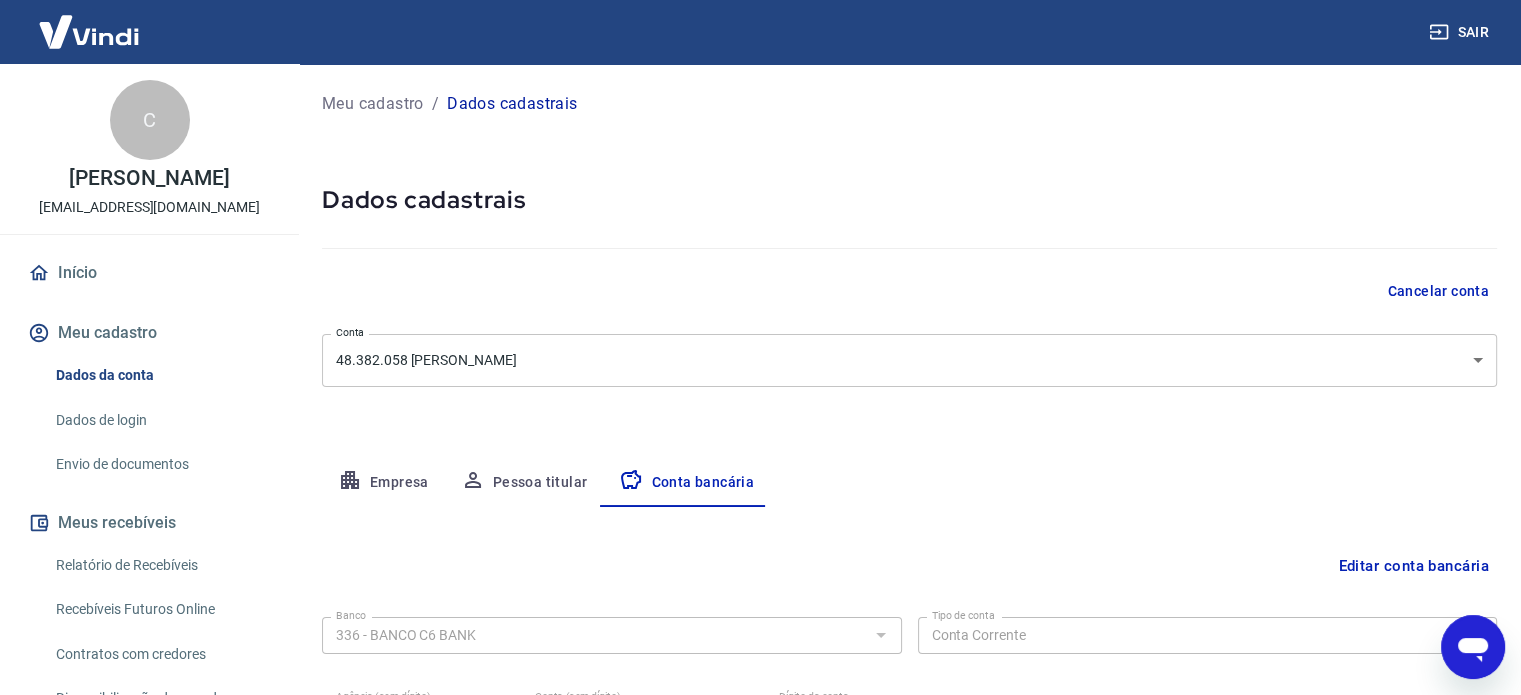 scroll, scrollTop: 215, scrollLeft: 0, axis: vertical 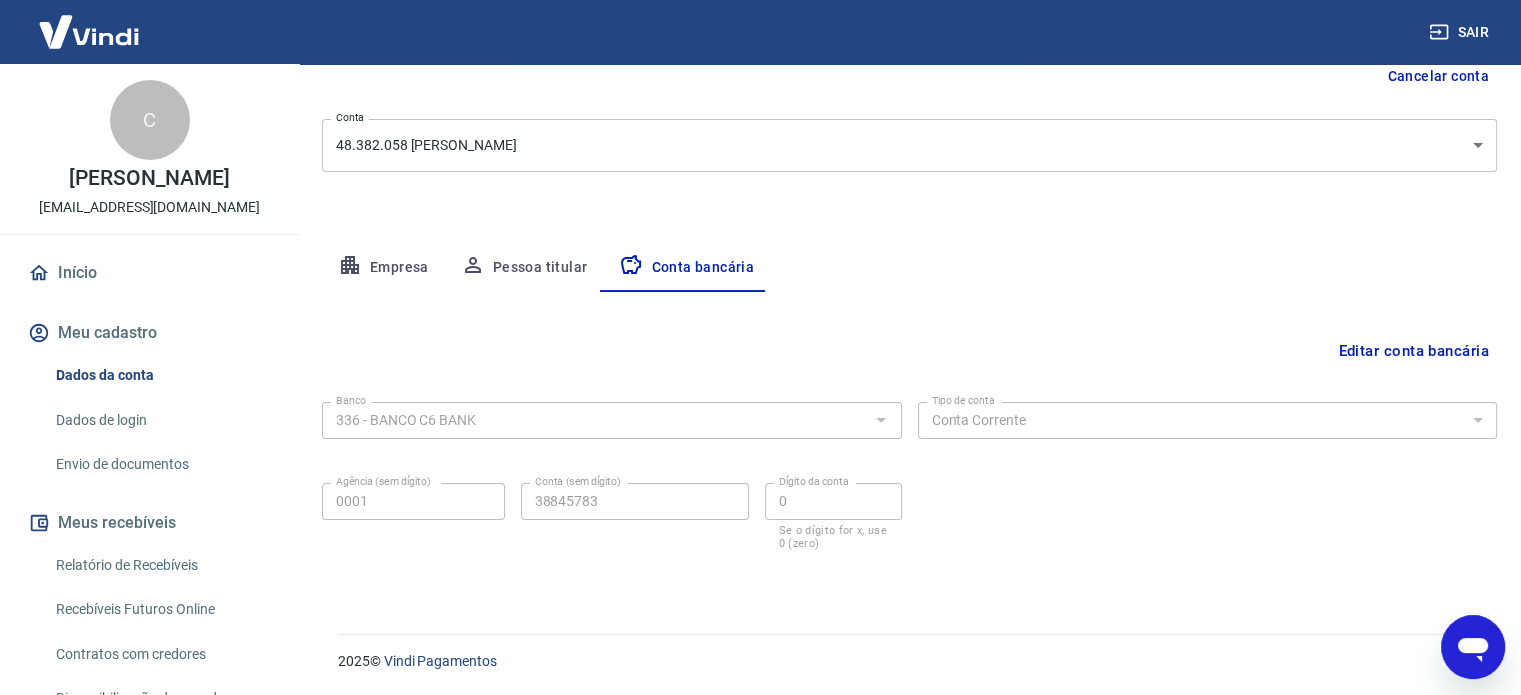 click on "Envio de documentos" at bounding box center [161, 464] 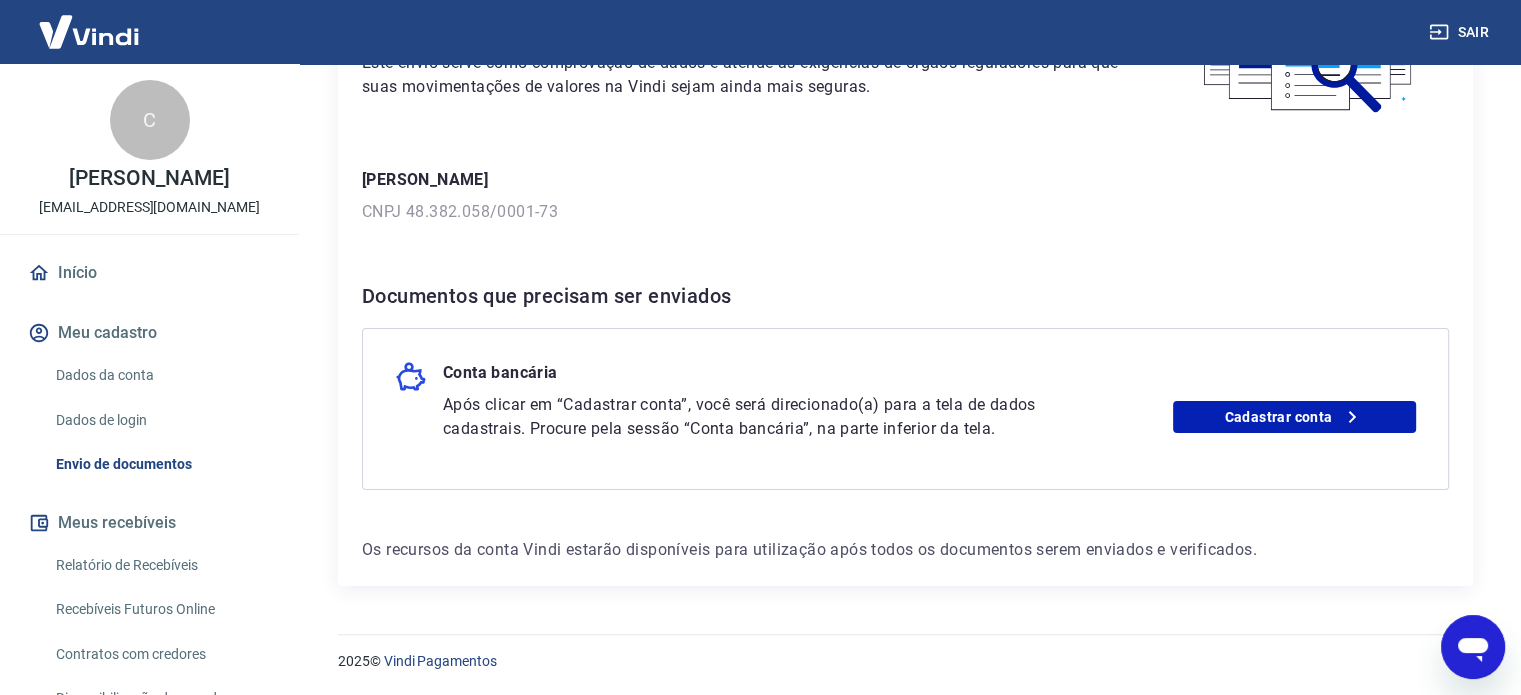 scroll, scrollTop: 0, scrollLeft: 0, axis: both 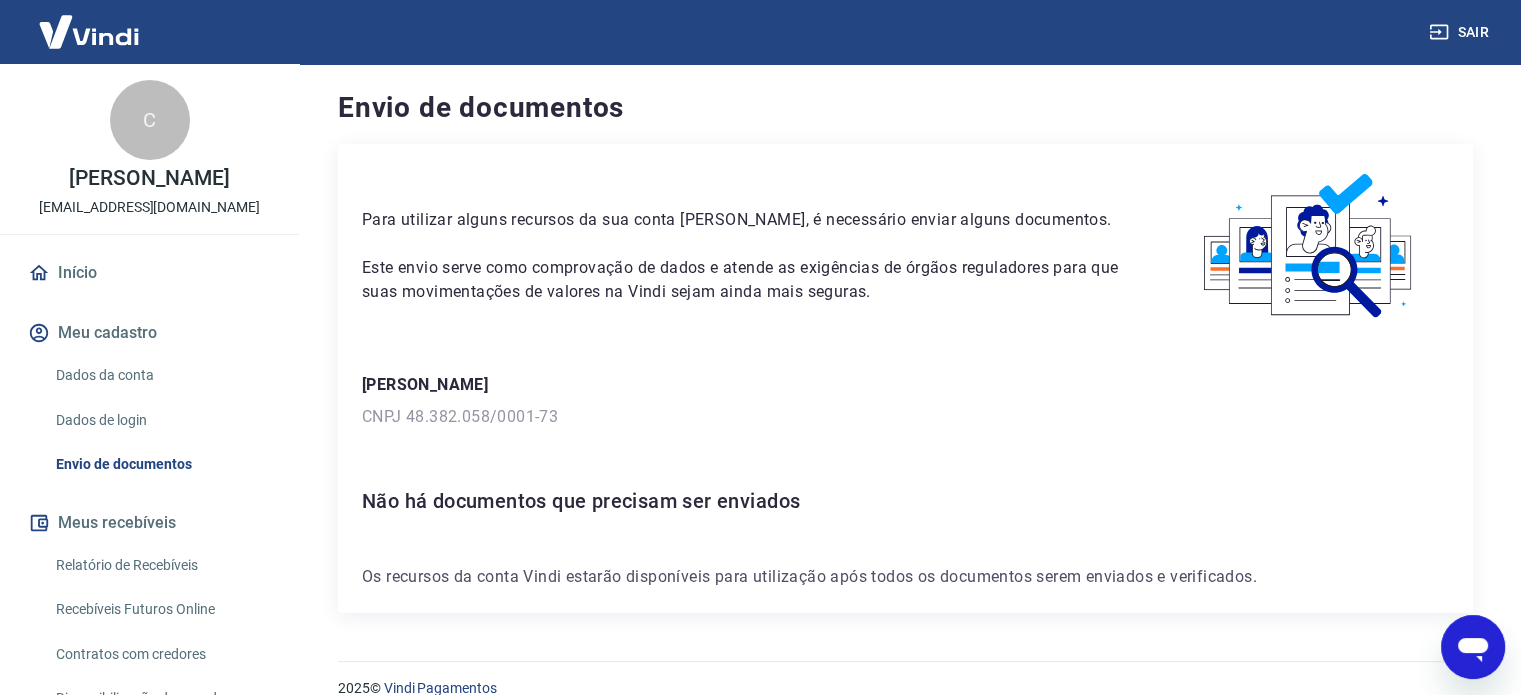 click at bounding box center (89, 31) 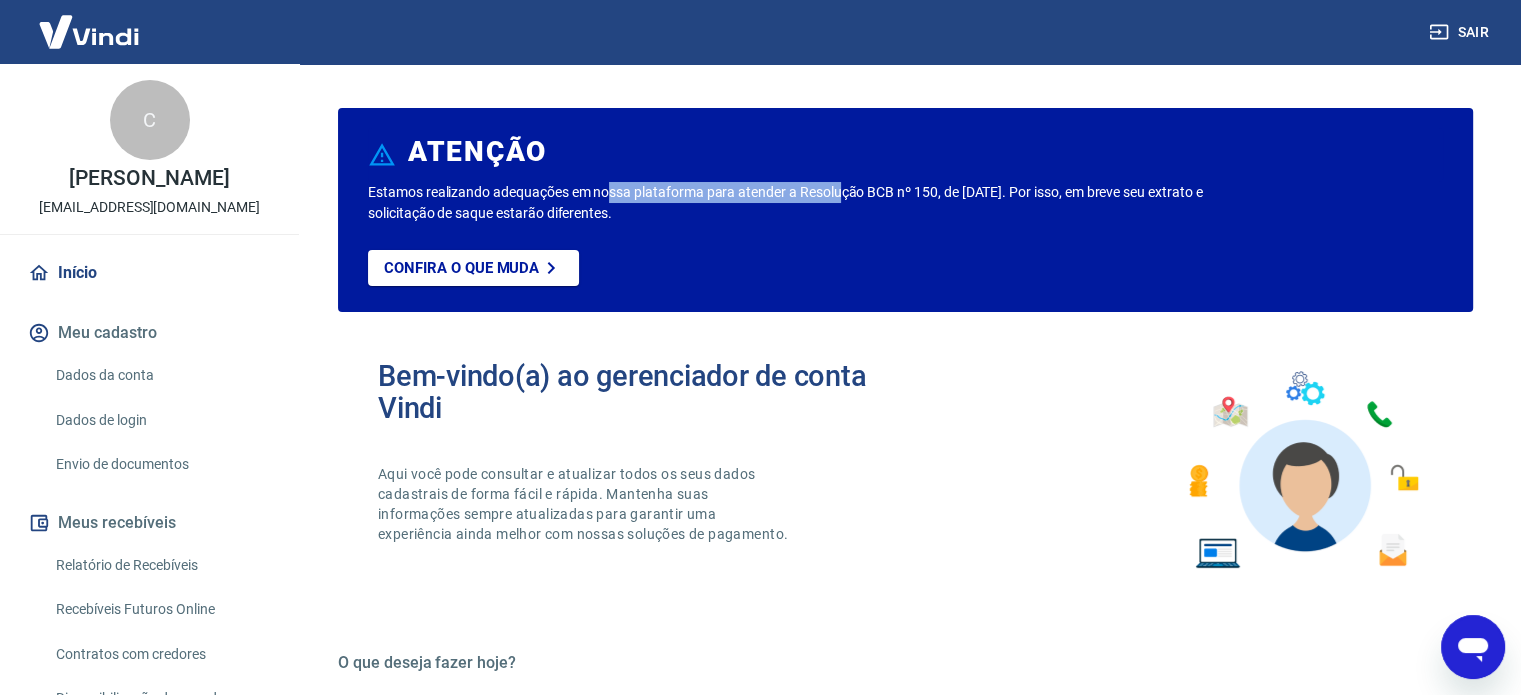 drag, startPoint x: 612, startPoint y: 190, endPoint x: 838, endPoint y: 186, distance: 226.0354 